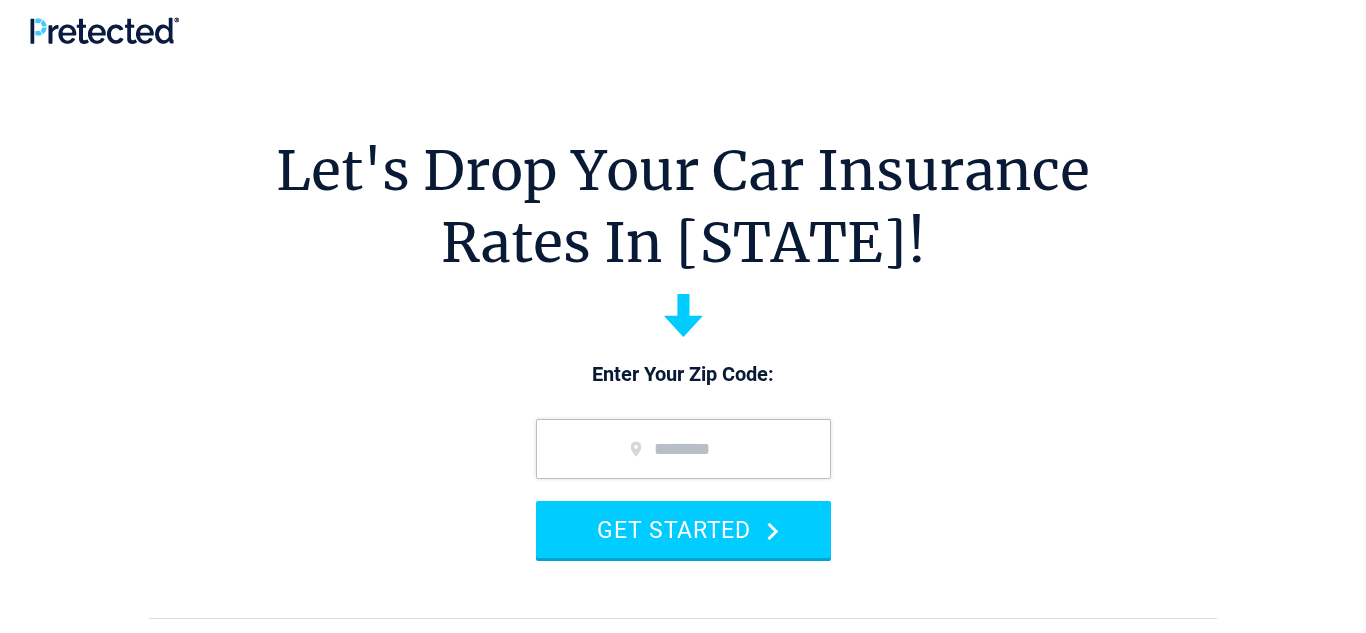 click at bounding box center (683, 449) 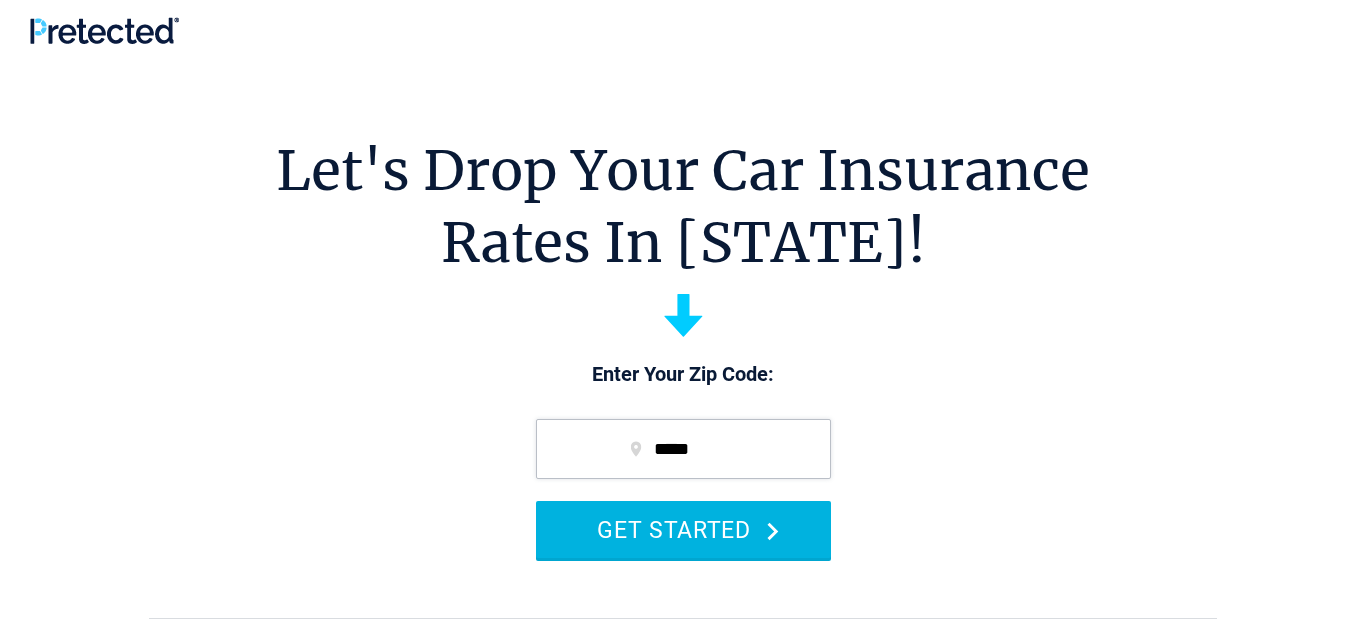 type on "*****" 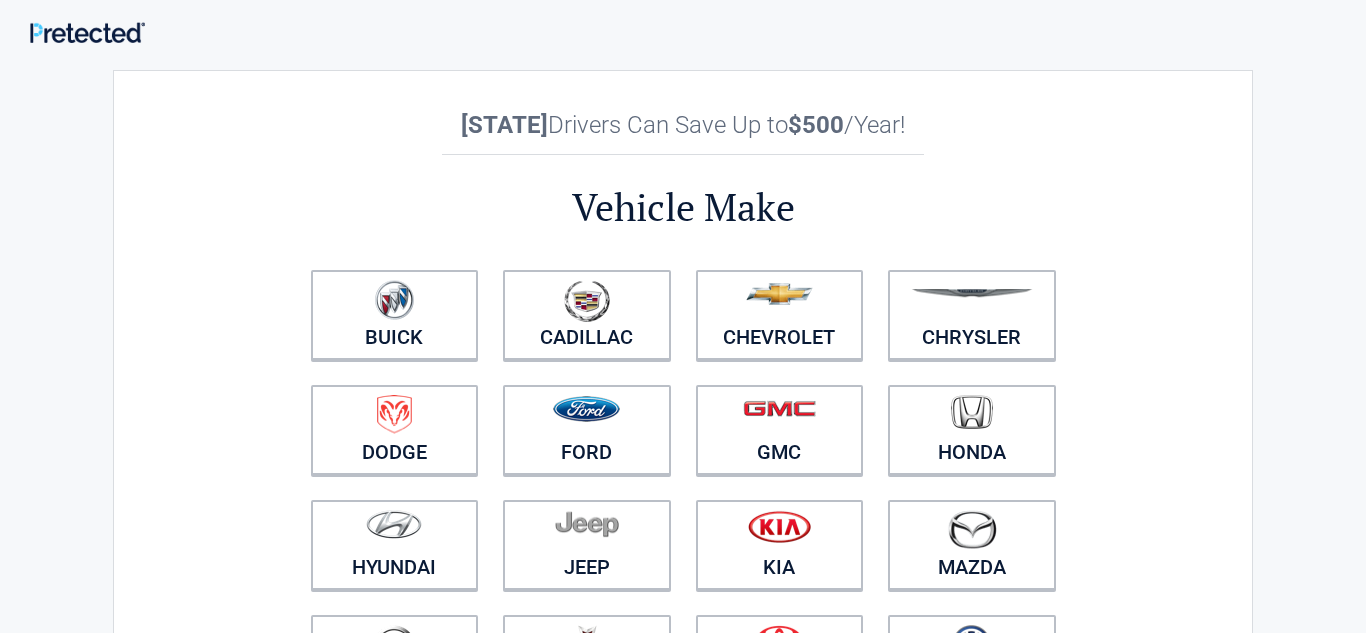 scroll, scrollTop: 0, scrollLeft: 0, axis: both 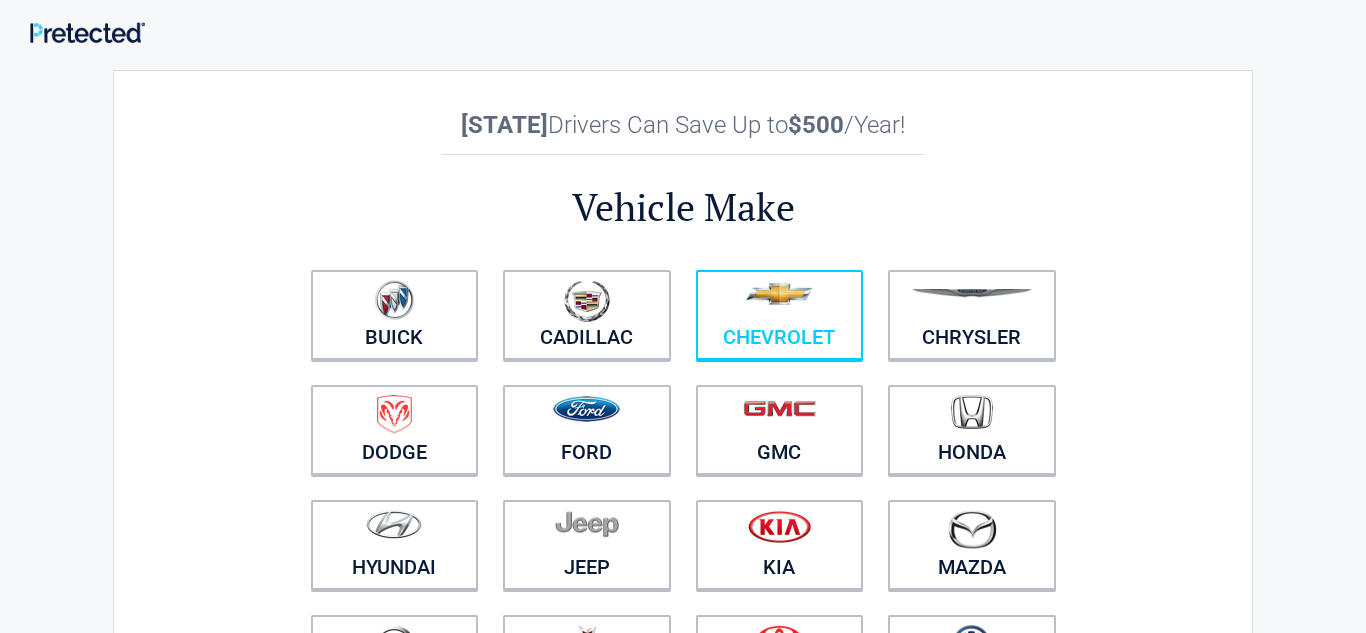click at bounding box center (779, 294) 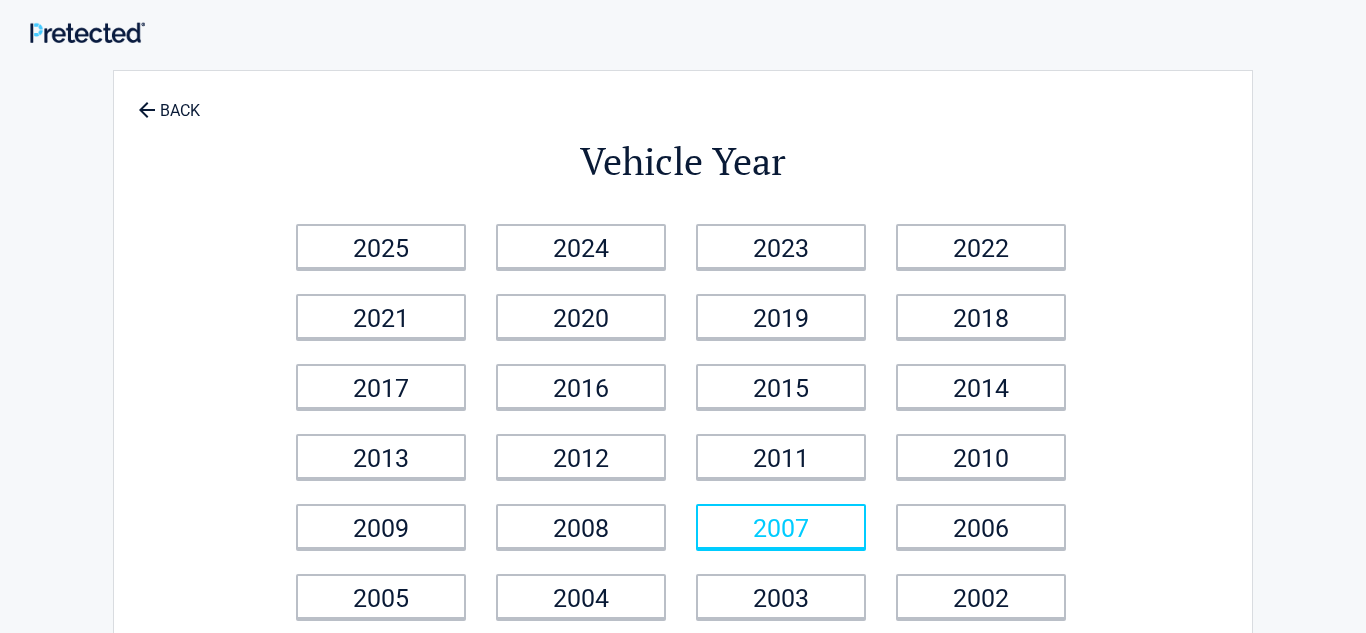 click on "2007" at bounding box center (781, 526) 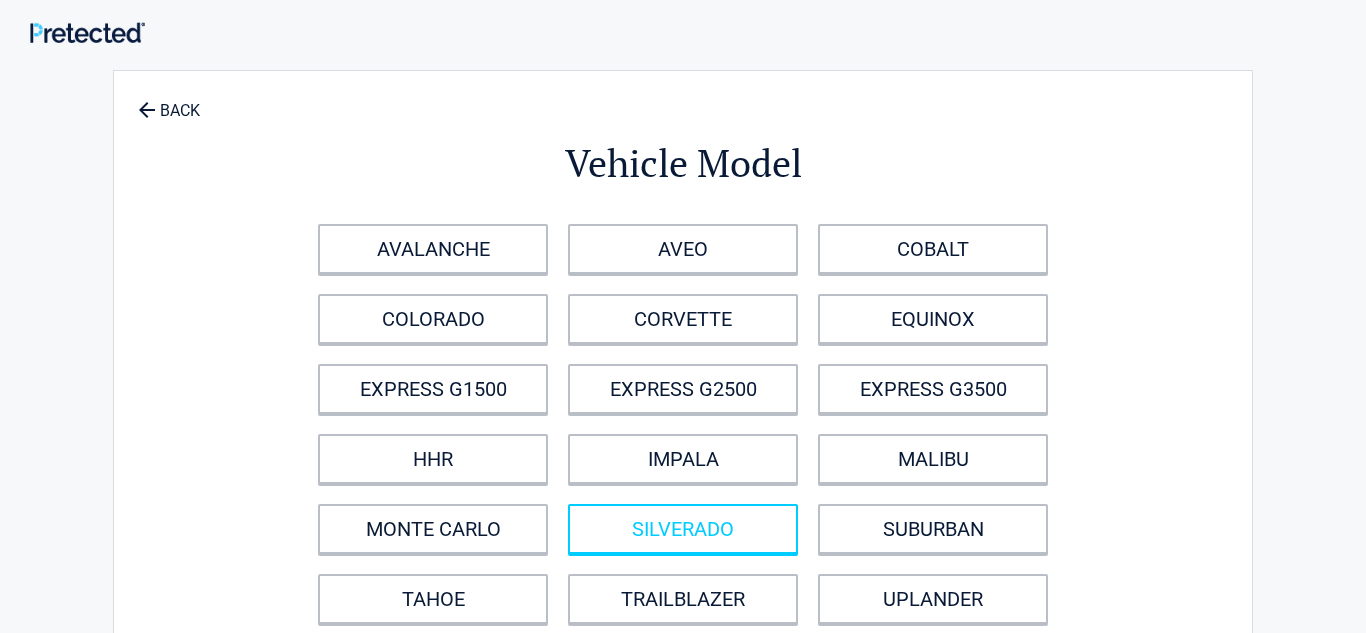 click on "SILVERADO" at bounding box center (683, 529) 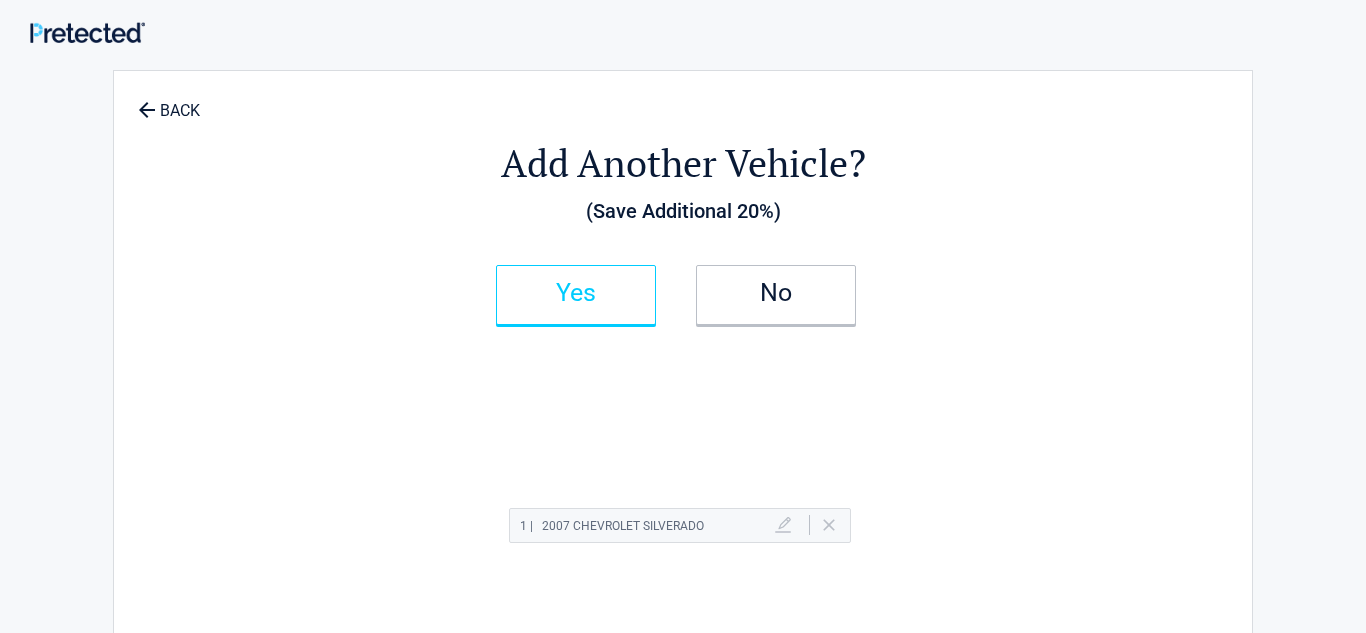 click on "Yes" at bounding box center (576, 293) 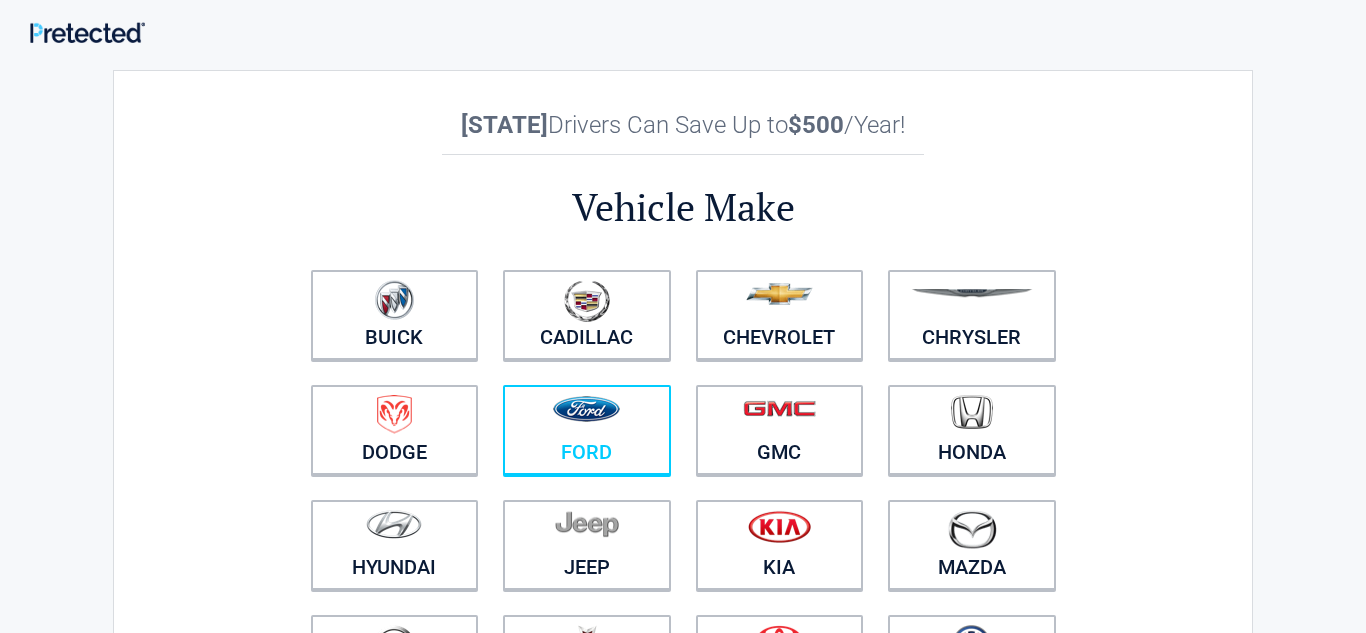 click at bounding box center (587, 417) 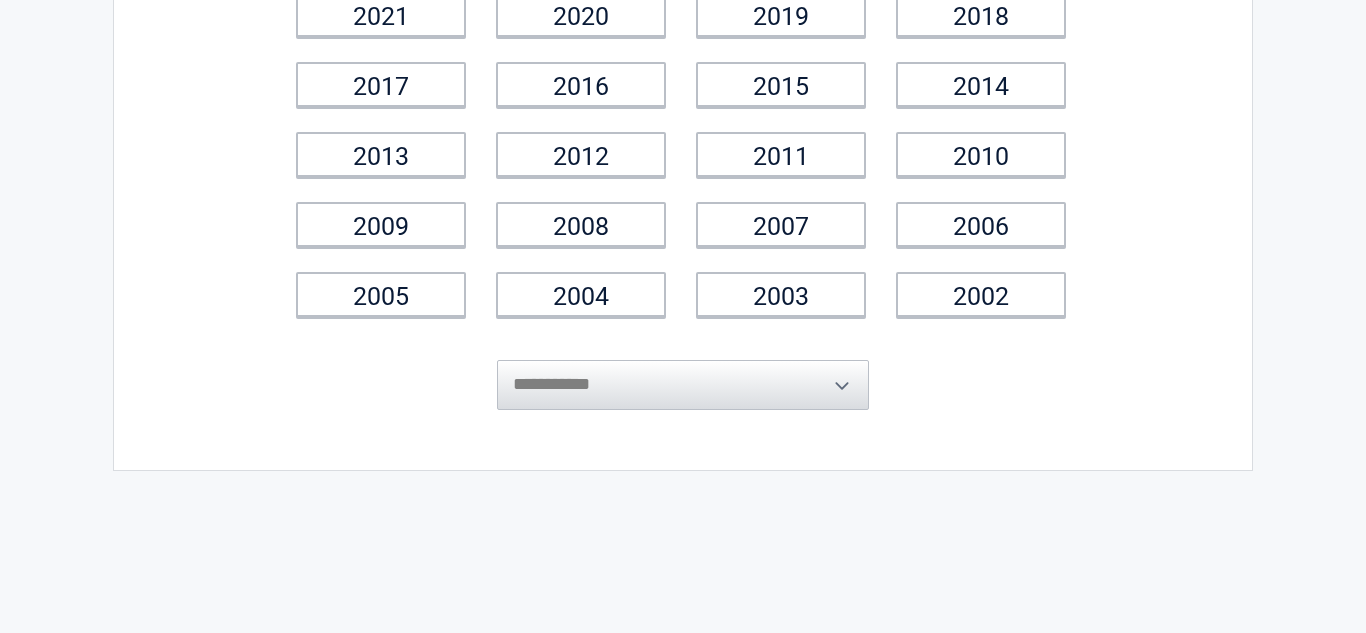 scroll, scrollTop: 315, scrollLeft: 0, axis: vertical 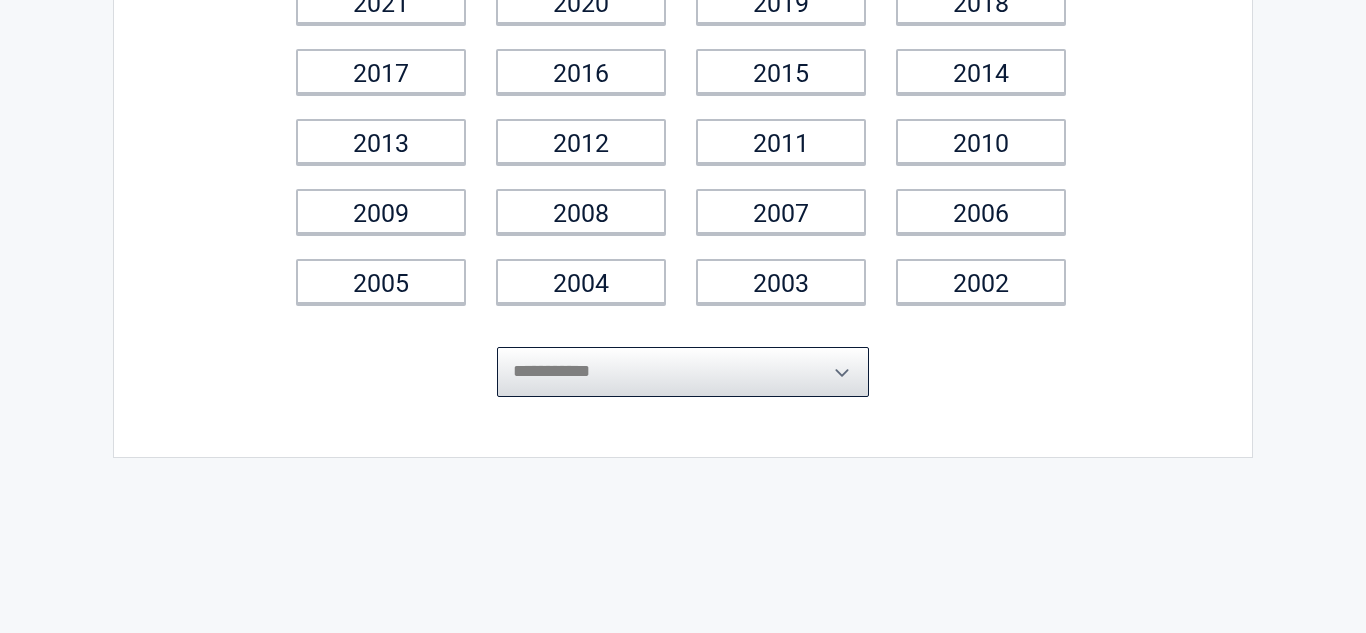 click on "**********" at bounding box center (683, 372) 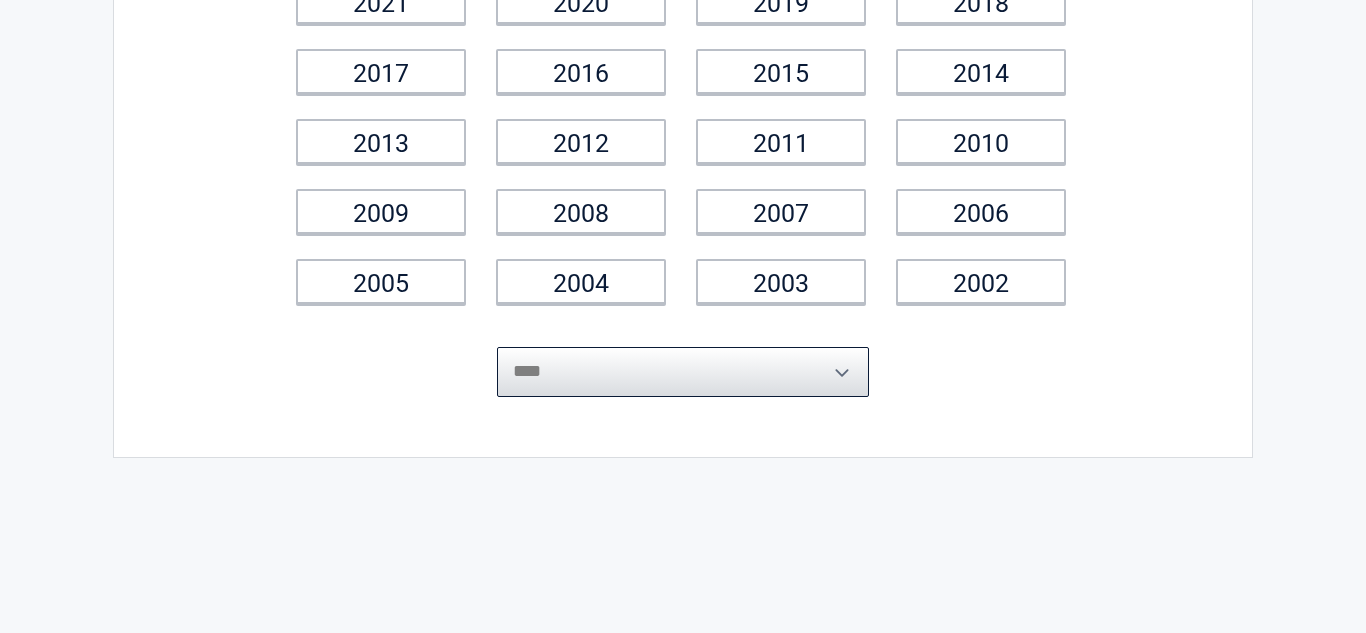click on "**********" at bounding box center (683, 372) 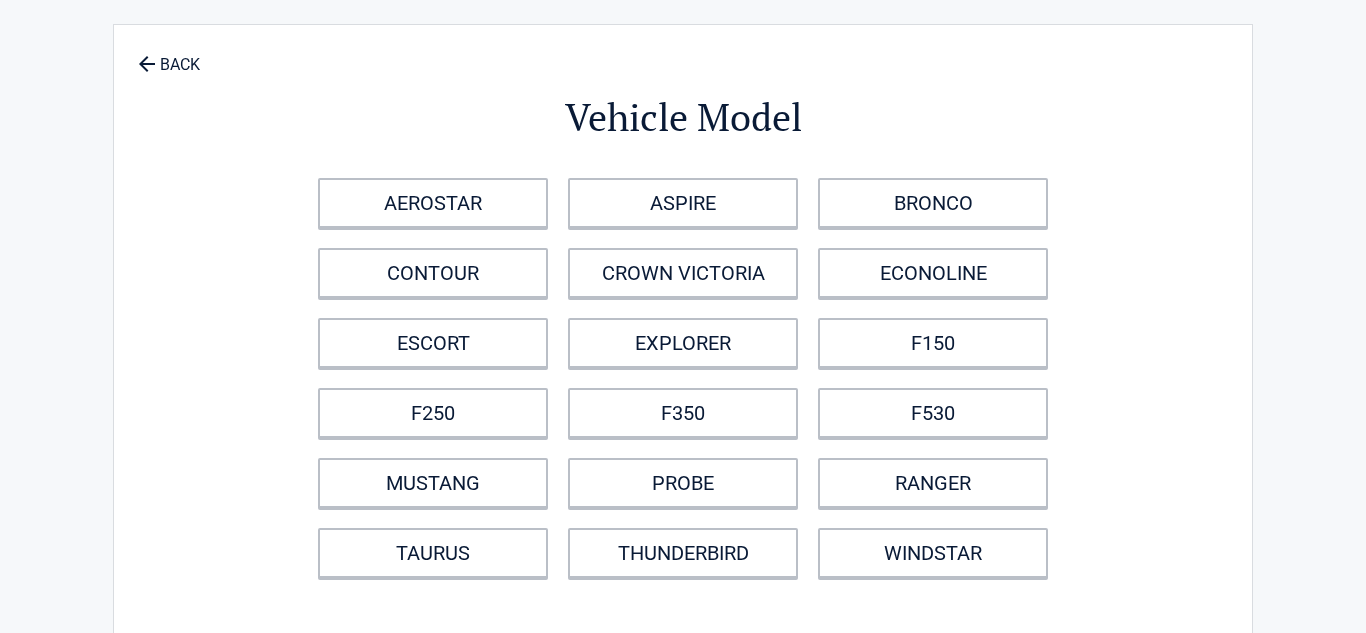 scroll, scrollTop: 0, scrollLeft: 0, axis: both 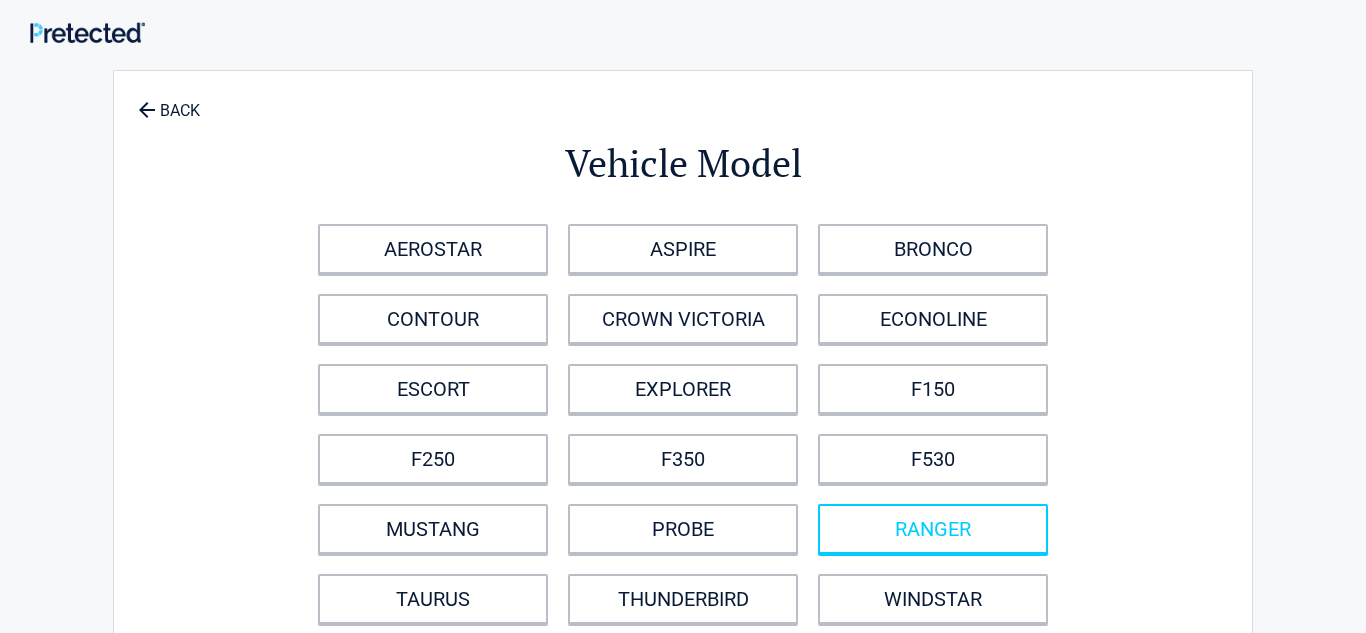click on "RANGER" at bounding box center [933, 529] 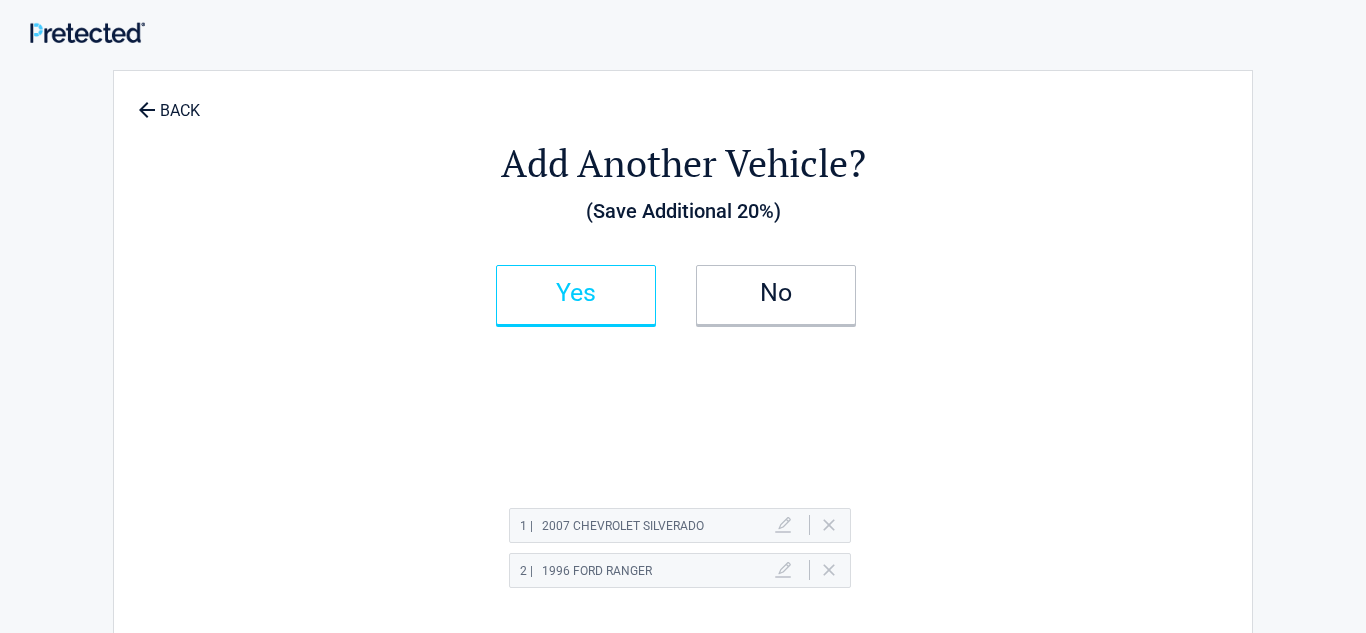 click on "Yes" at bounding box center (576, 295) 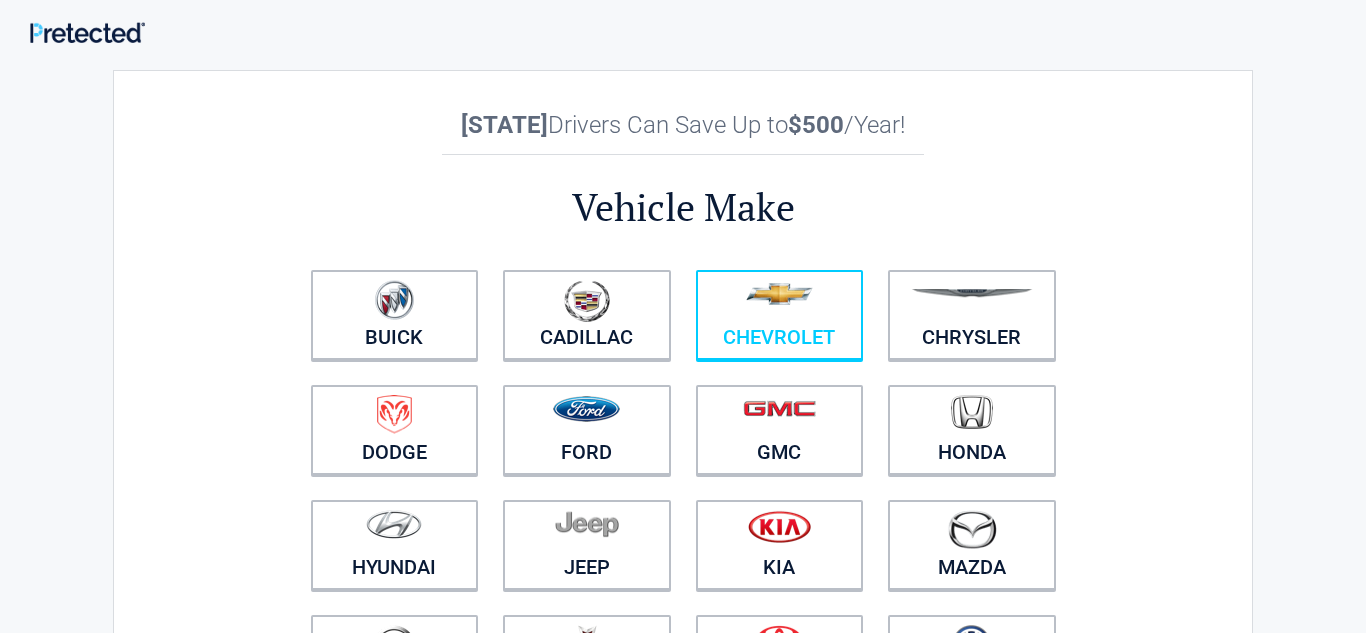 click on "Chevrolet" at bounding box center (780, 315) 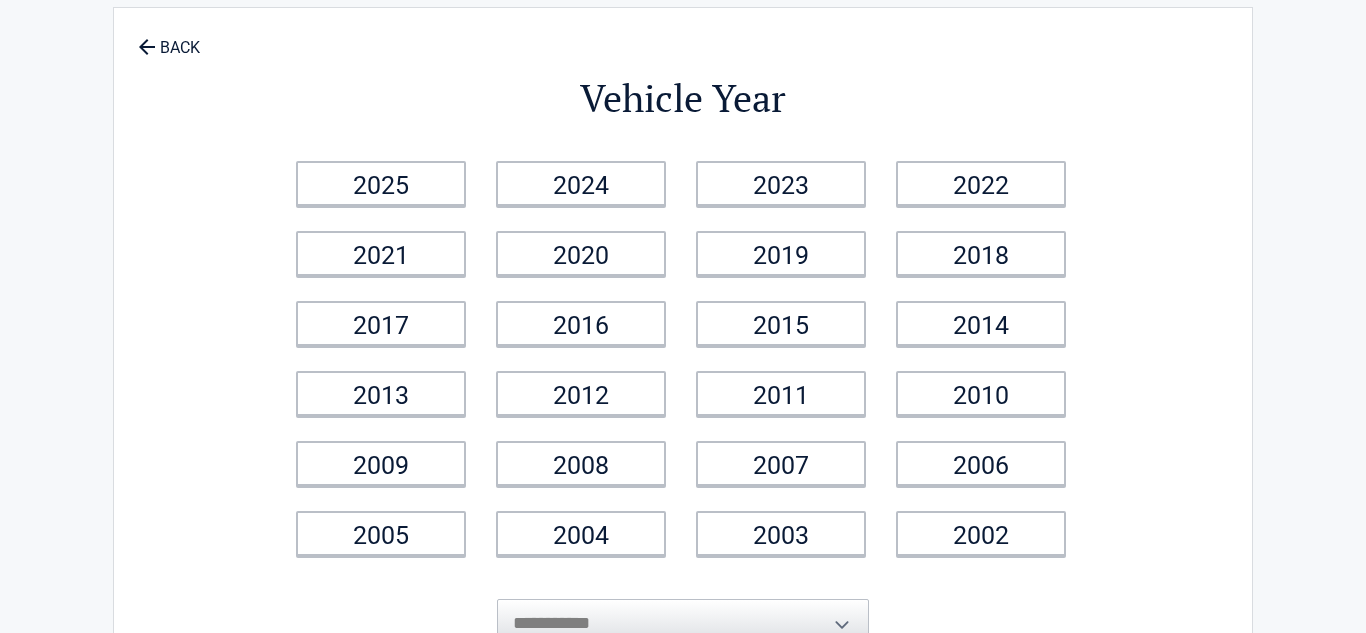 scroll, scrollTop: 386, scrollLeft: 0, axis: vertical 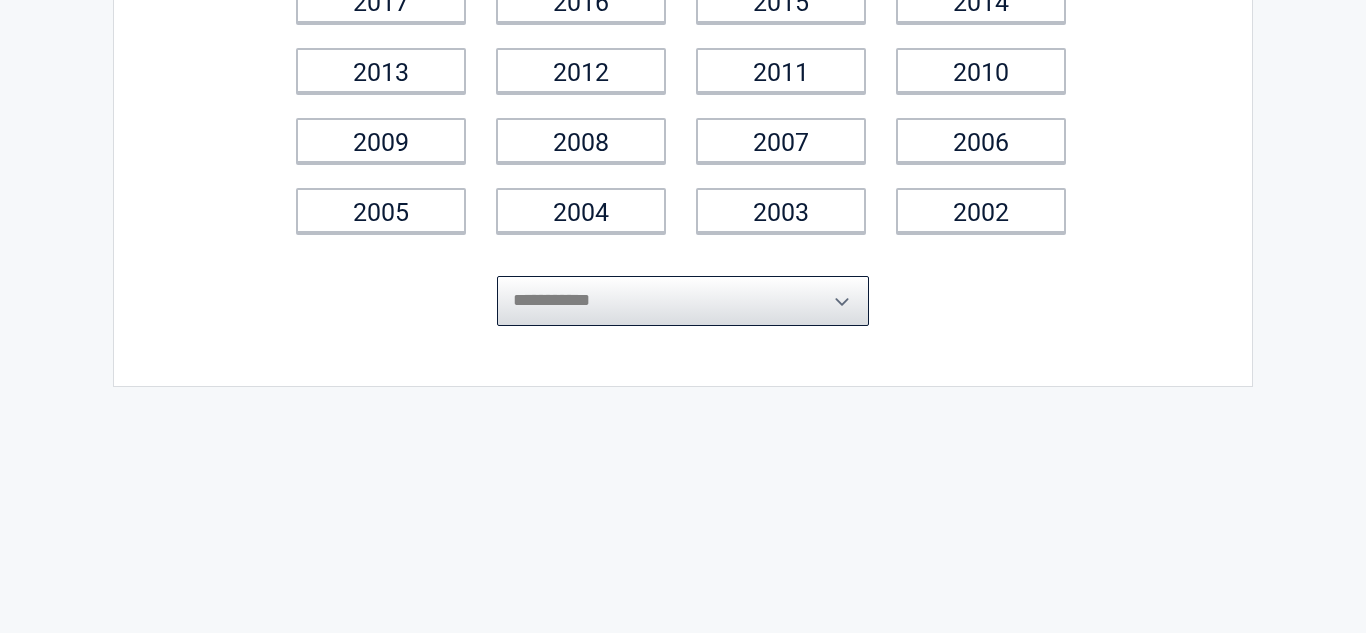 click on "**********" at bounding box center (683, 301) 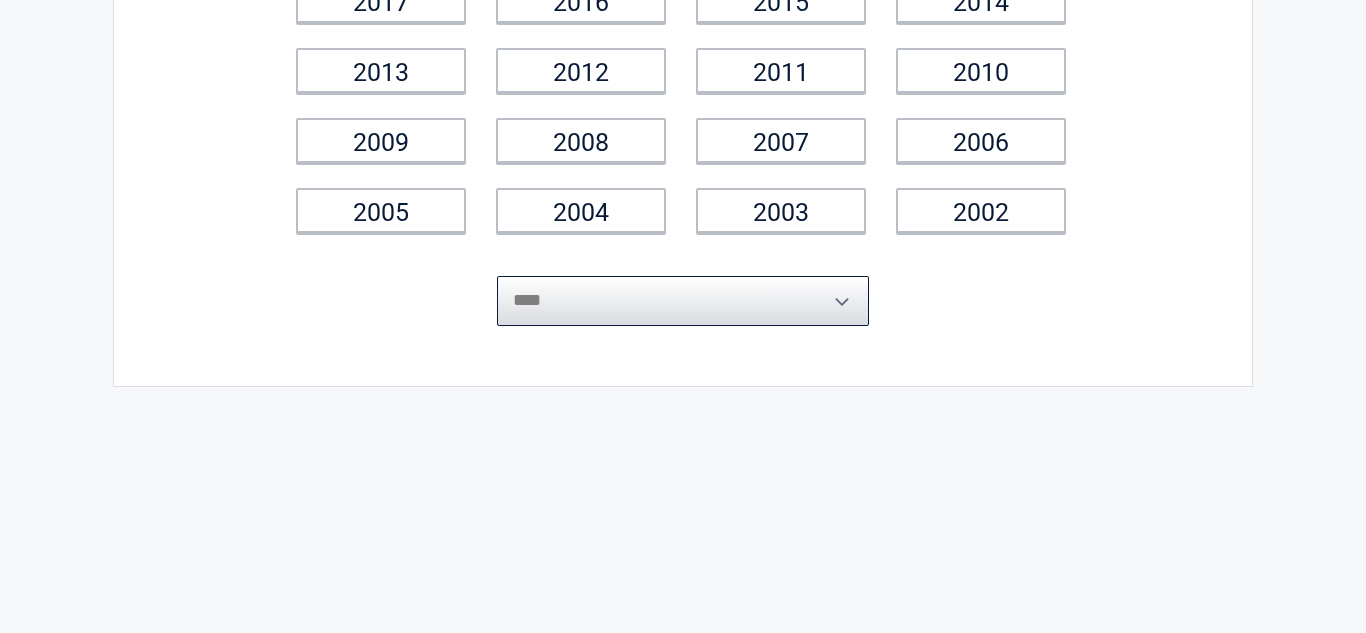 click on "**********" at bounding box center (683, 301) 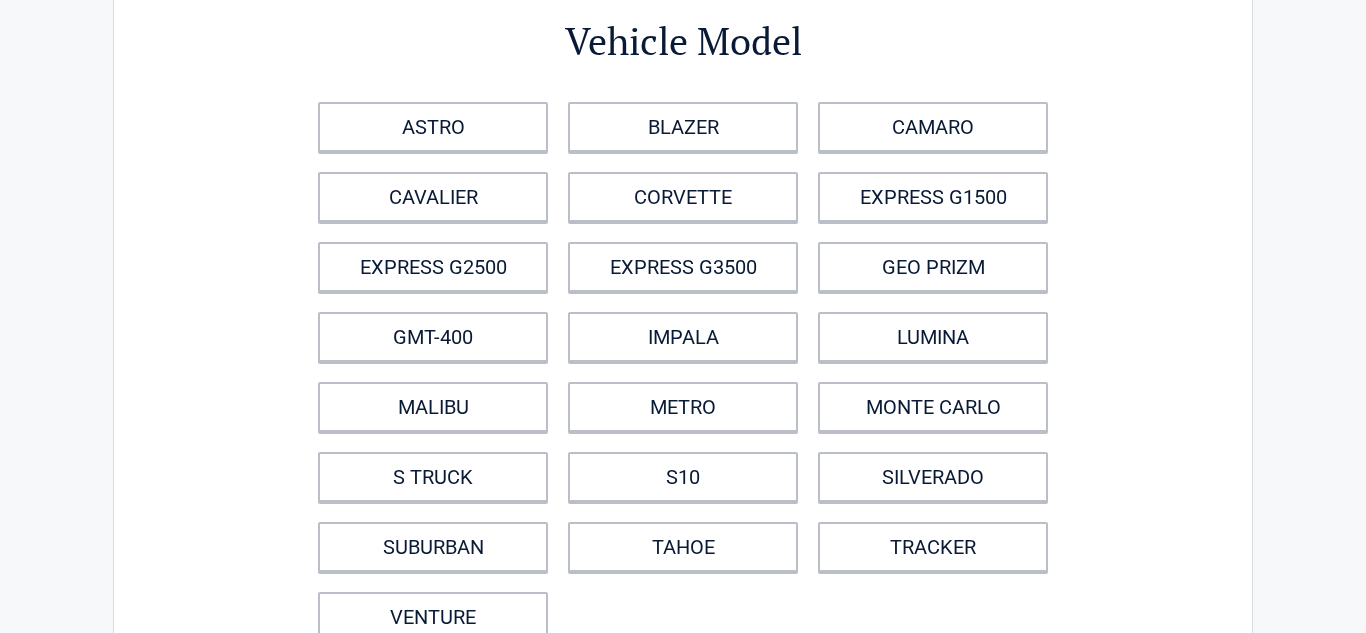 scroll, scrollTop: 0, scrollLeft: 0, axis: both 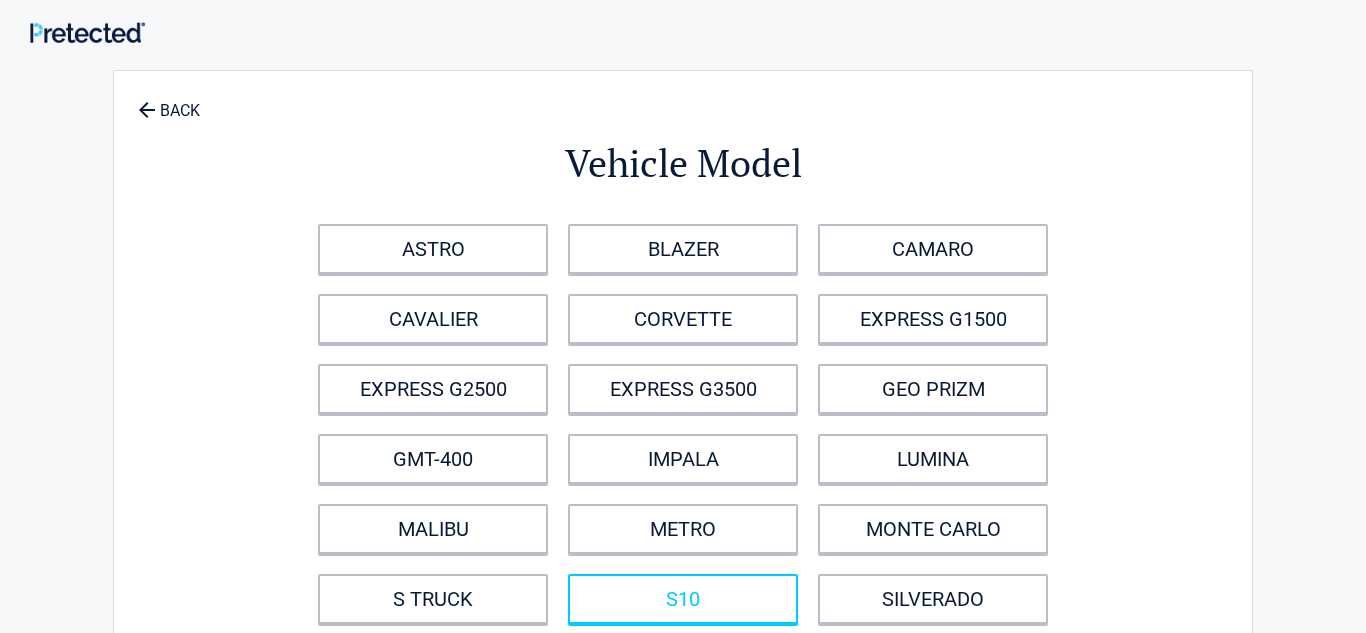 click on "S10" at bounding box center (683, 599) 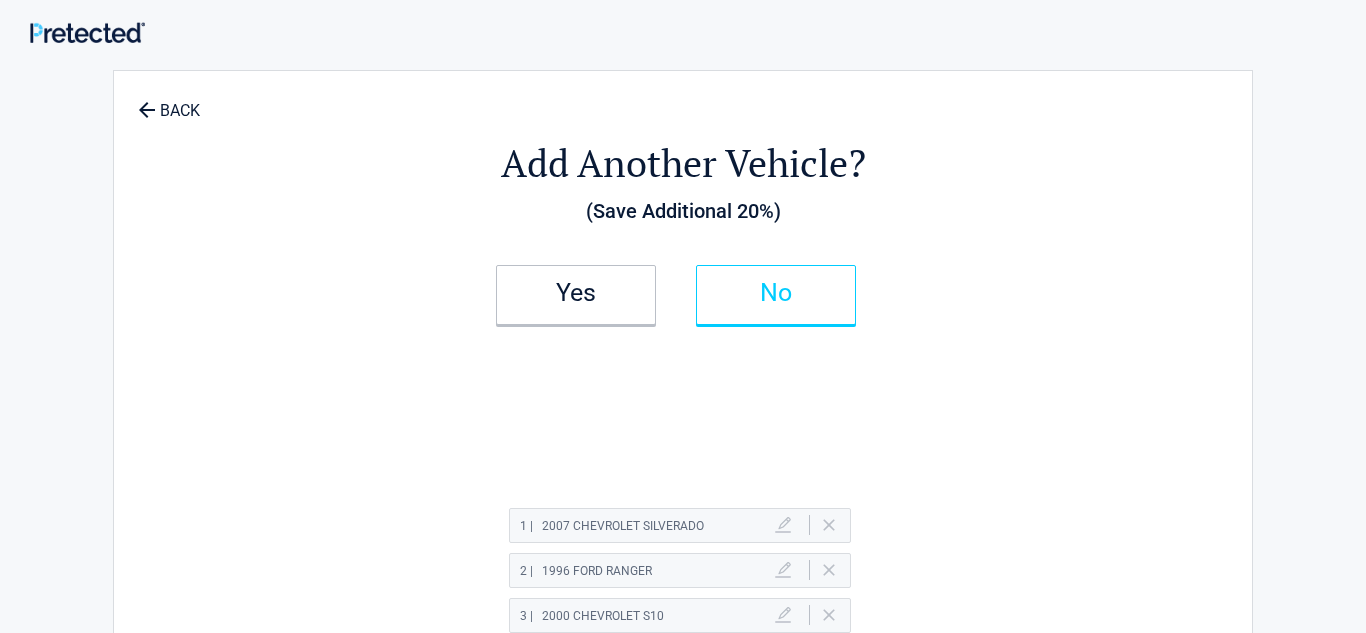 click on "No" at bounding box center [776, 293] 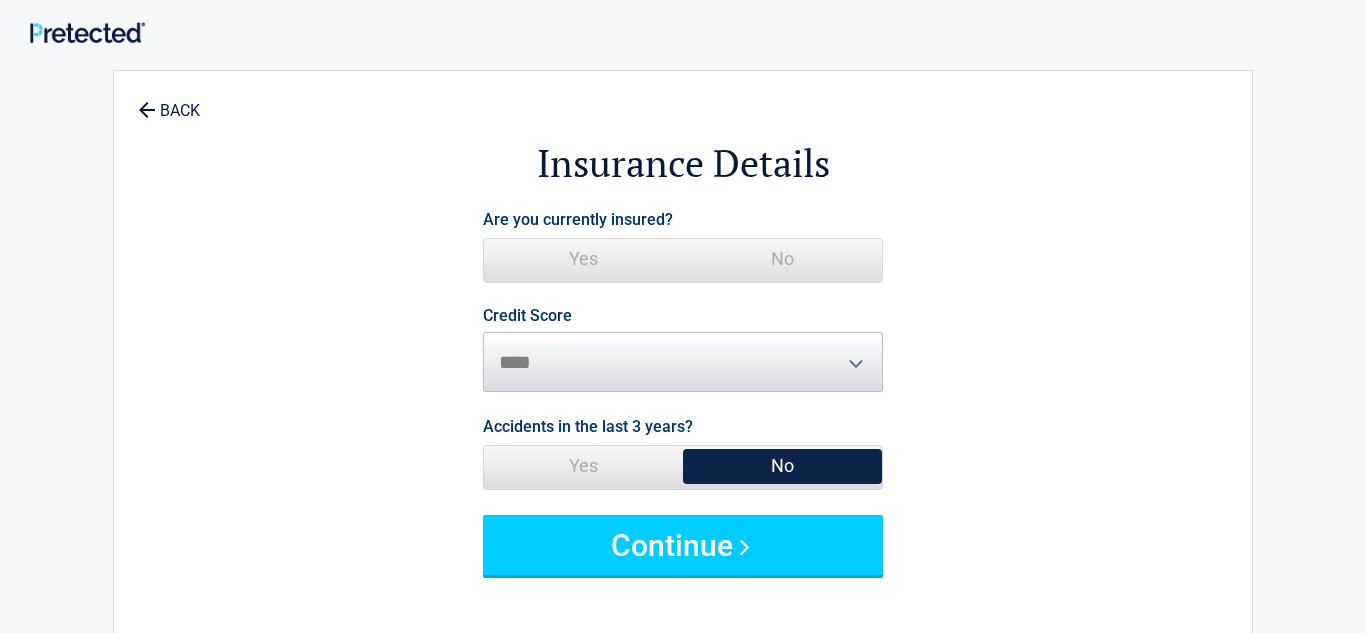 drag, startPoint x: 539, startPoint y: 256, endPoint x: 602, endPoint y: 263, distance: 63.387695 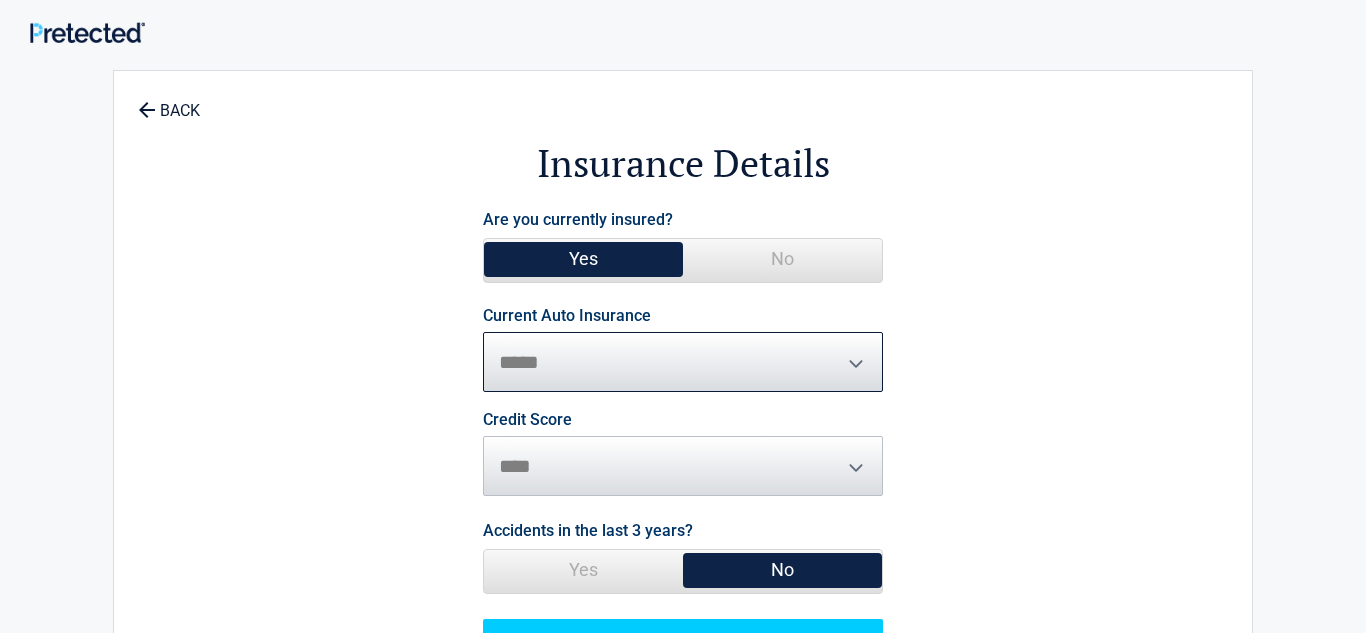 click on "**********" at bounding box center (683, 362) 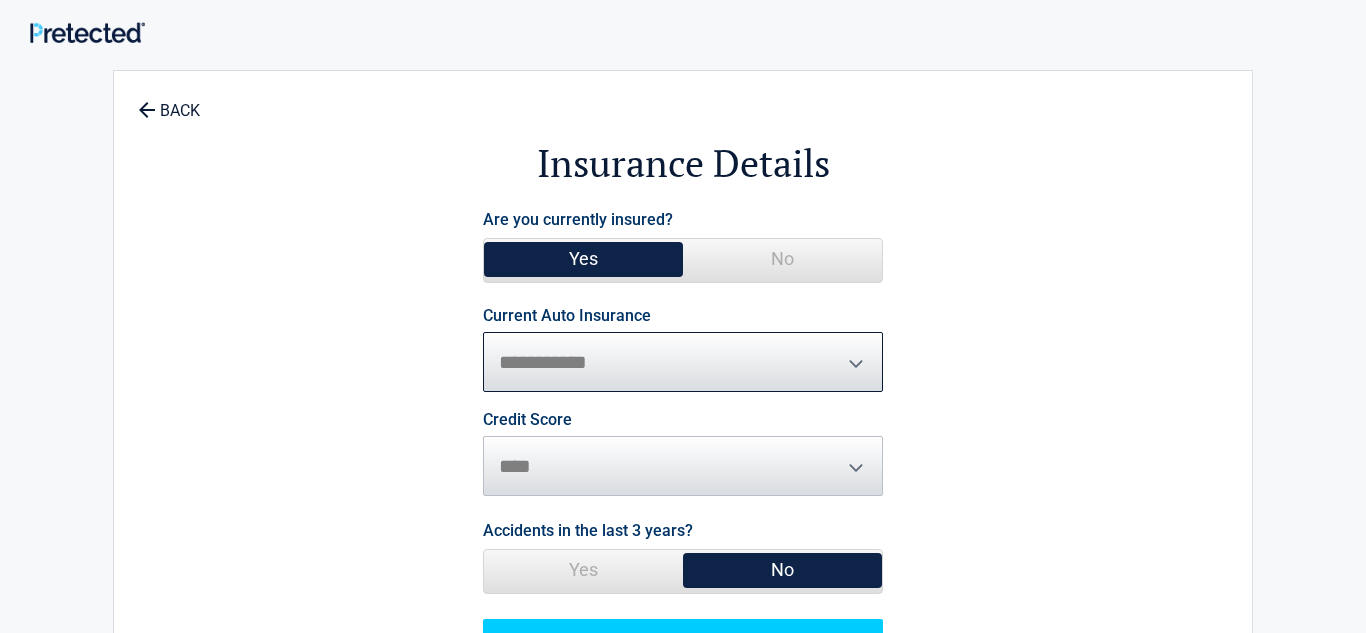 click on "**********" at bounding box center (683, 362) 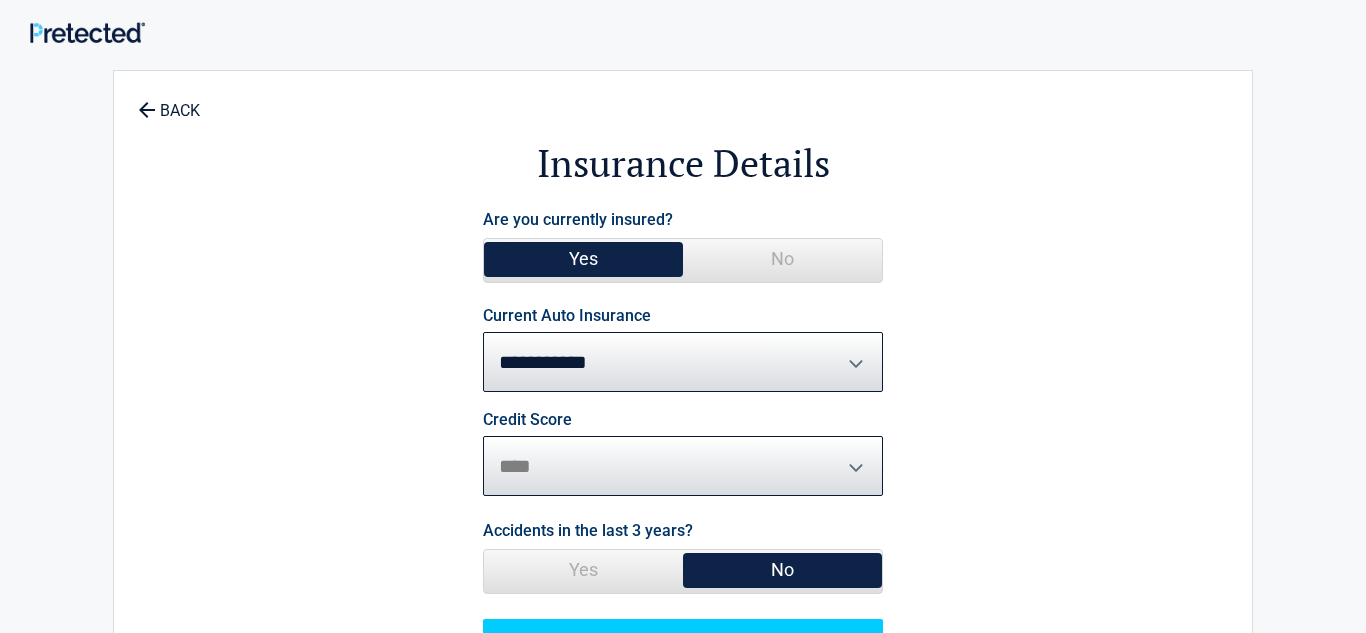 click on "*********
****
*******
****" at bounding box center (683, 466) 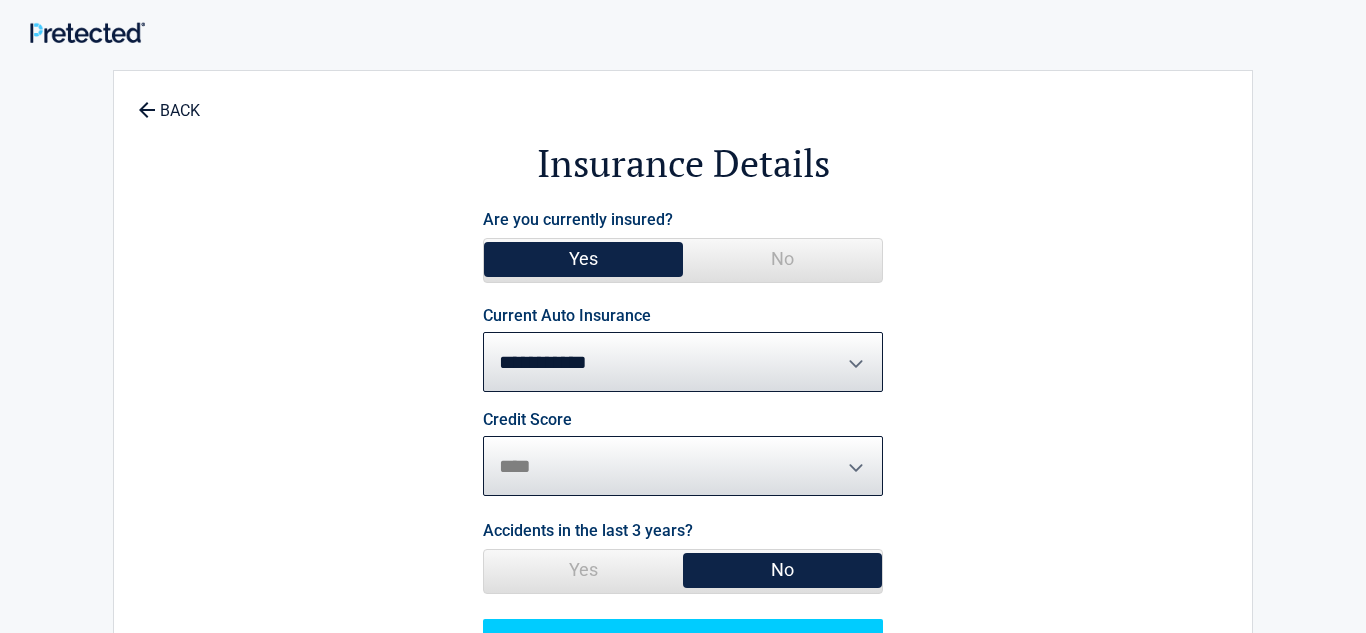 click on "*********
****
*******
****" at bounding box center (683, 466) 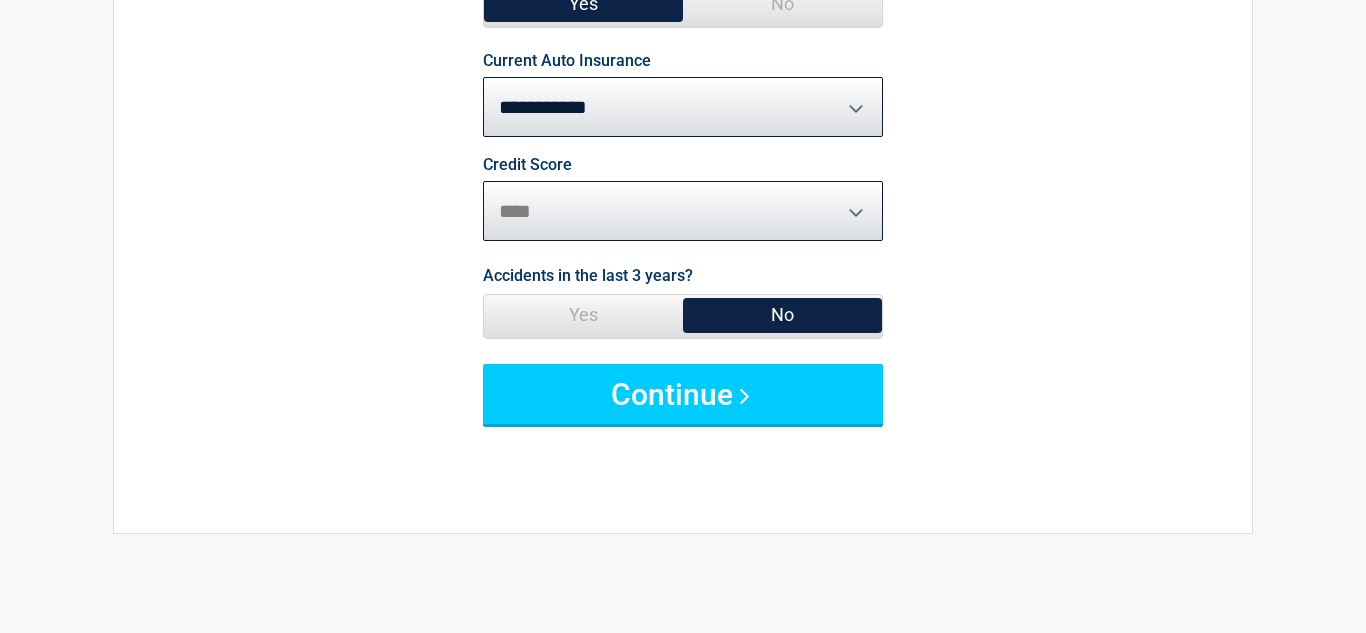 scroll, scrollTop: 257, scrollLeft: 0, axis: vertical 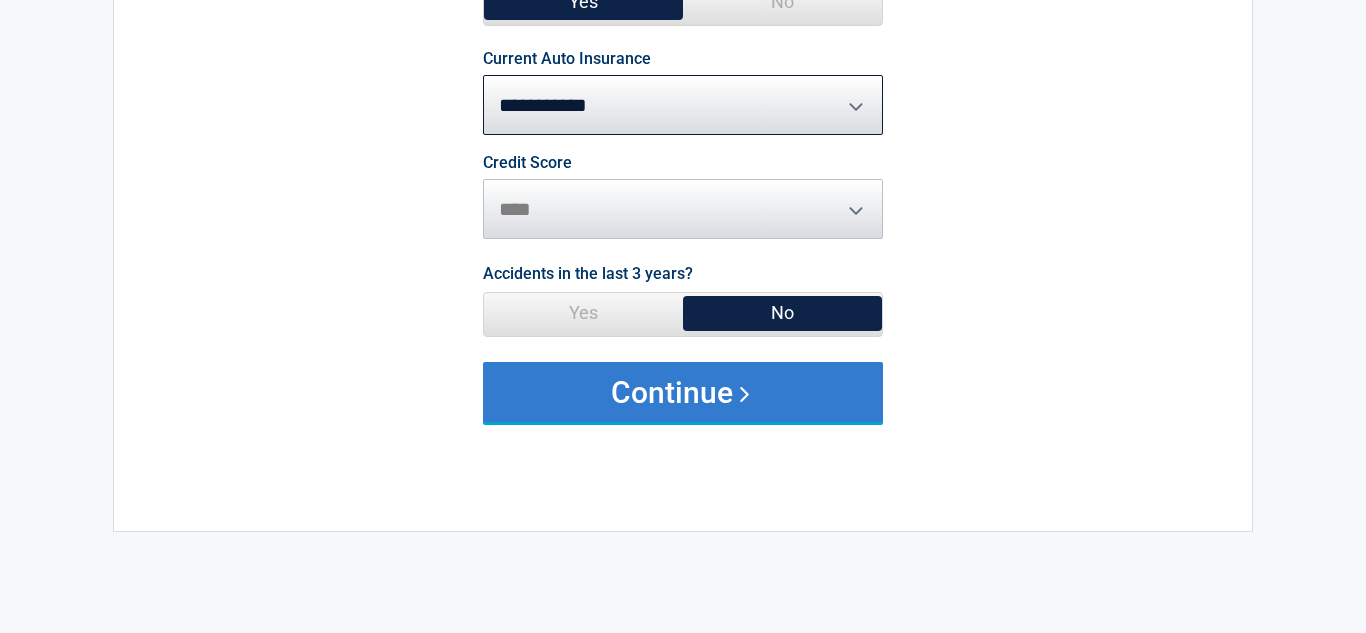 click on "Continue" at bounding box center [683, 392] 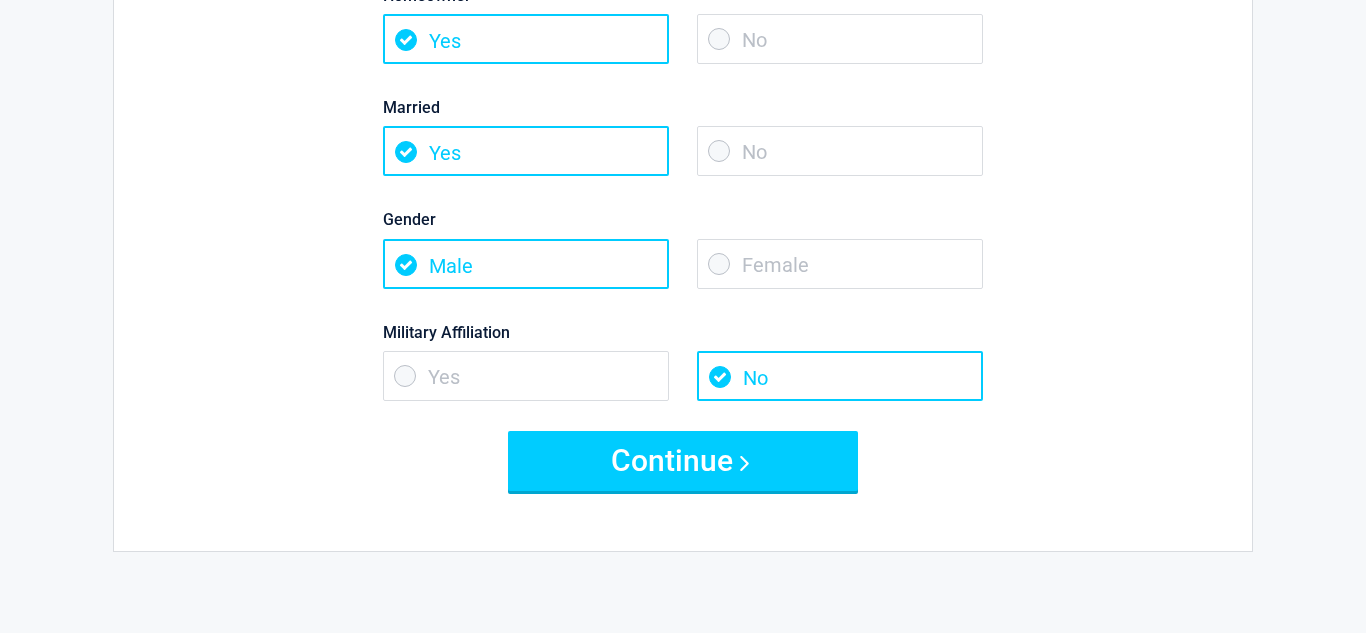 scroll, scrollTop: 0, scrollLeft: 0, axis: both 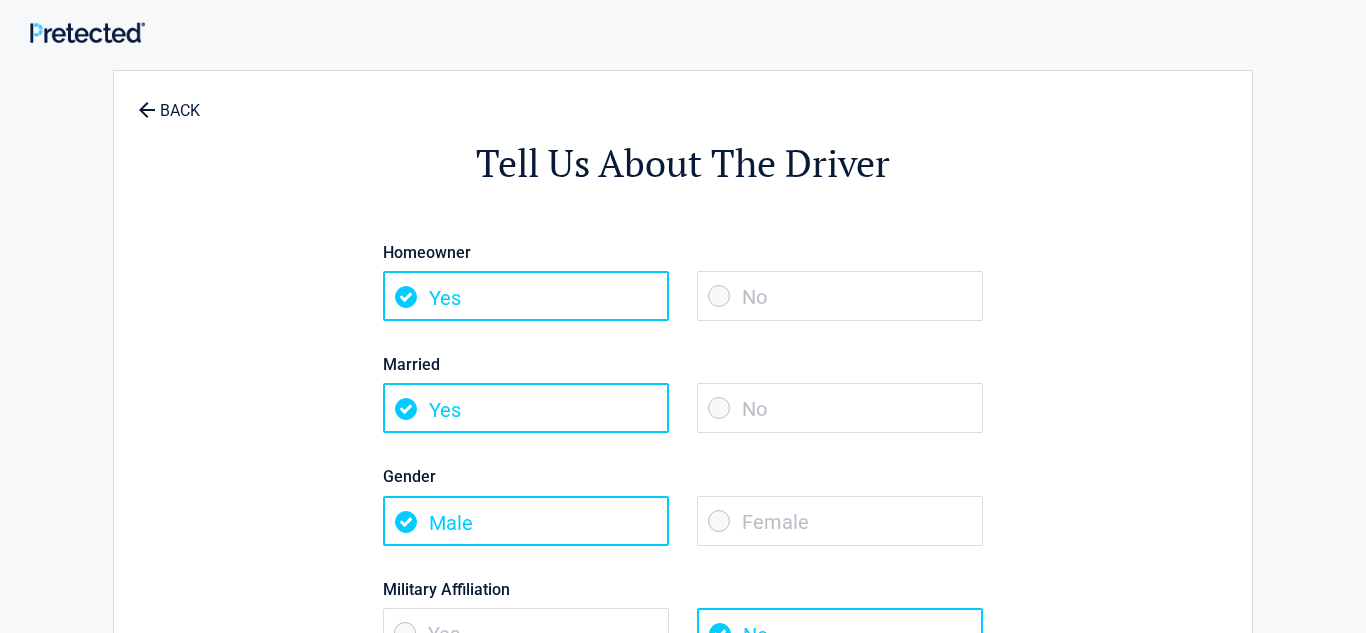 click on "No" at bounding box center [840, 296] 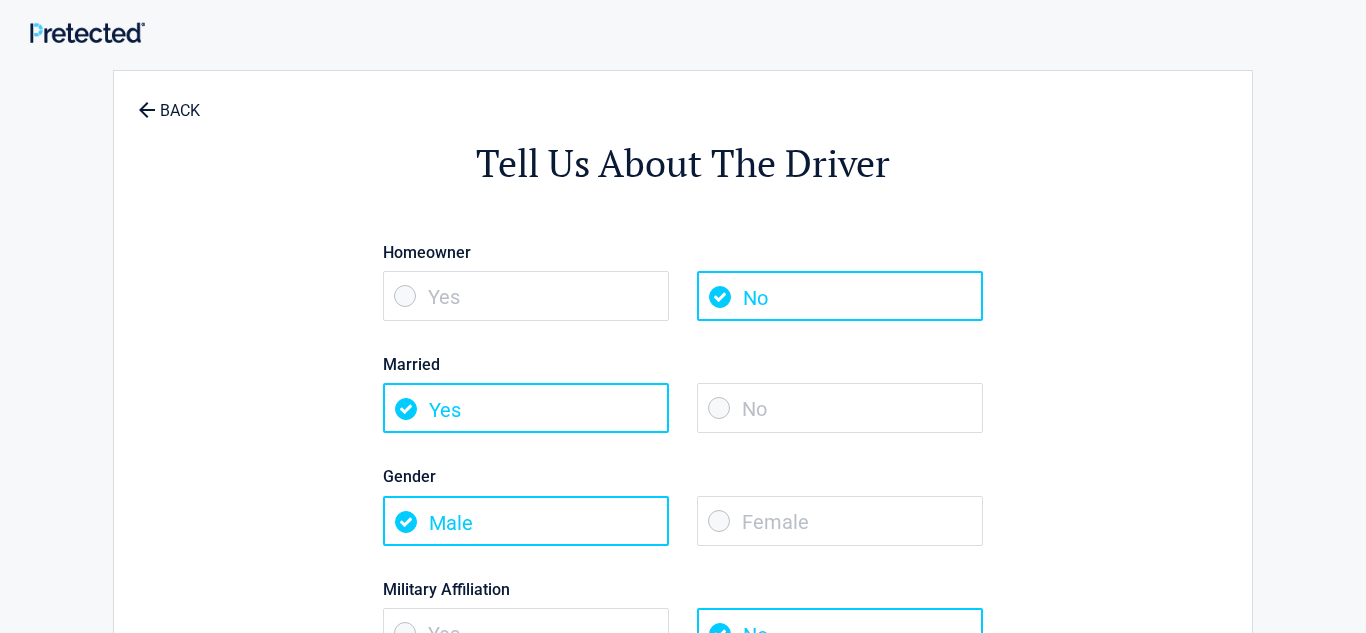 click on "No" at bounding box center (840, 408) 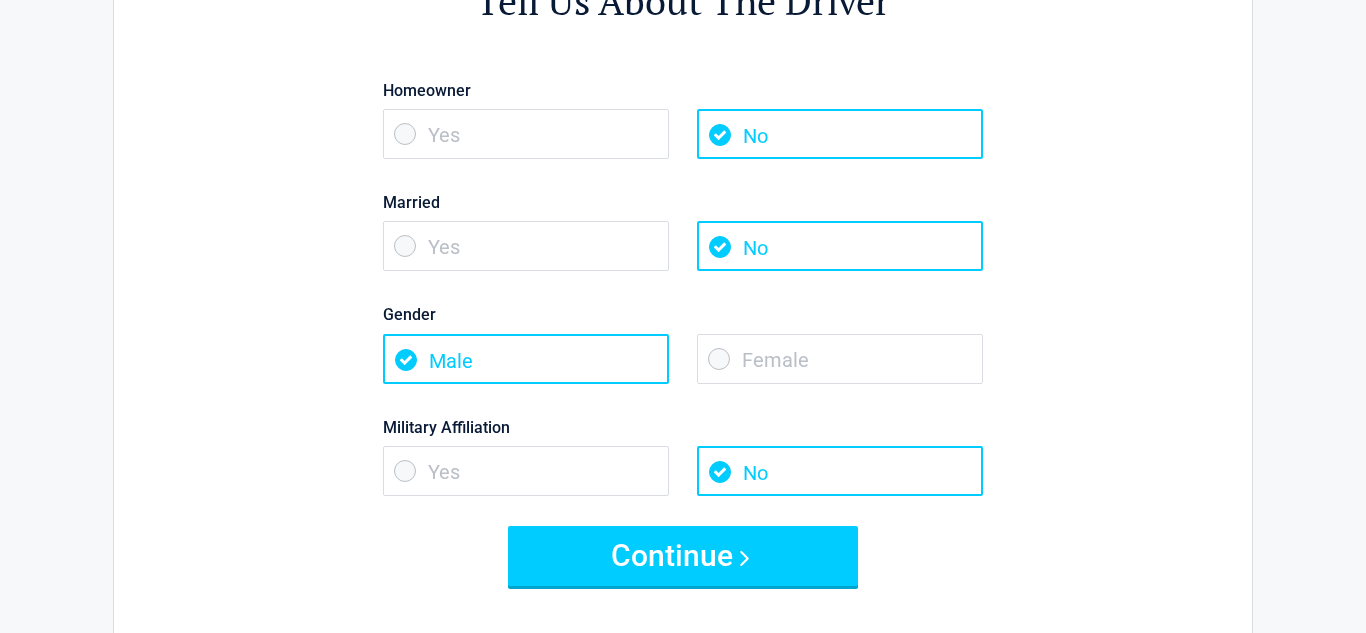 scroll, scrollTop: 206, scrollLeft: 0, axis: vertical 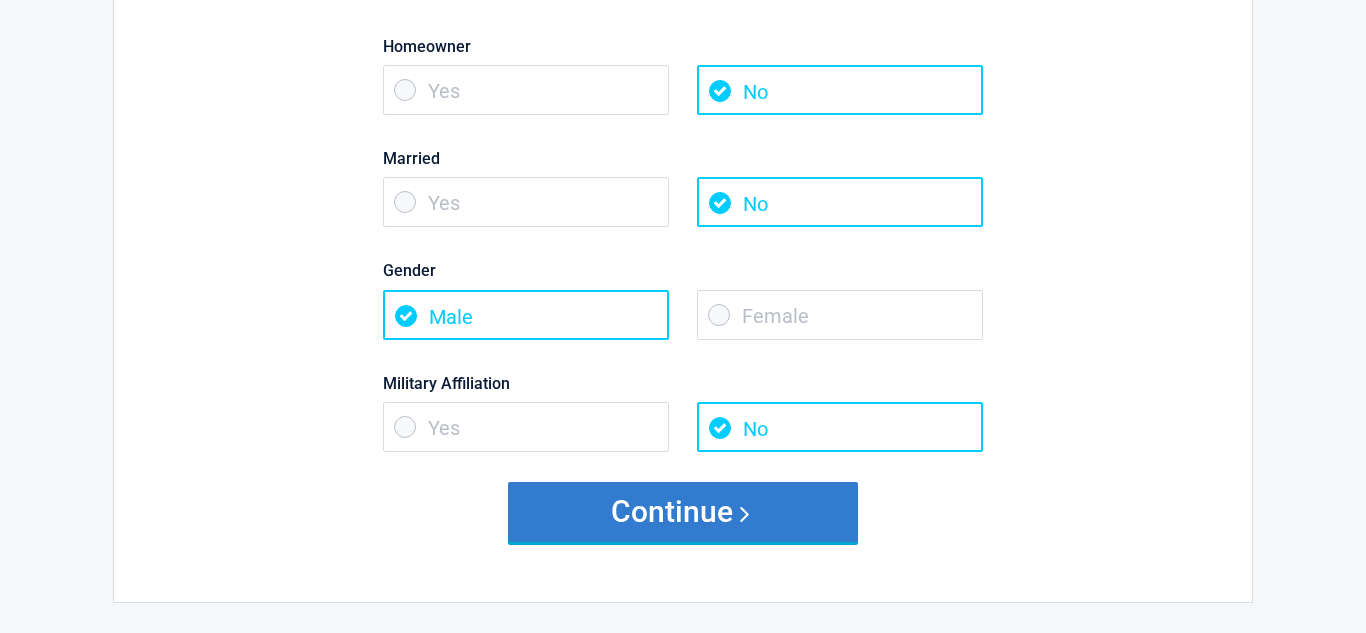 click on "Continue" at bounding box center (683, 512) 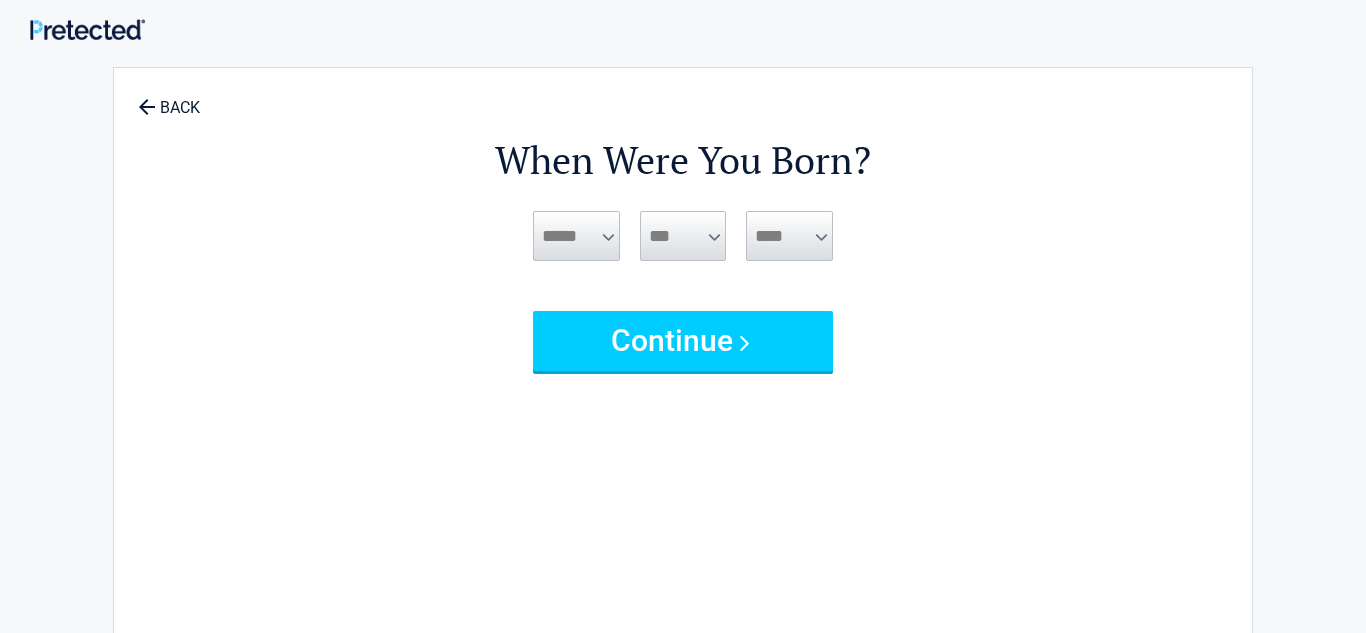 scroll, scrollTop: 0, scrollLeft: 0, axis: both 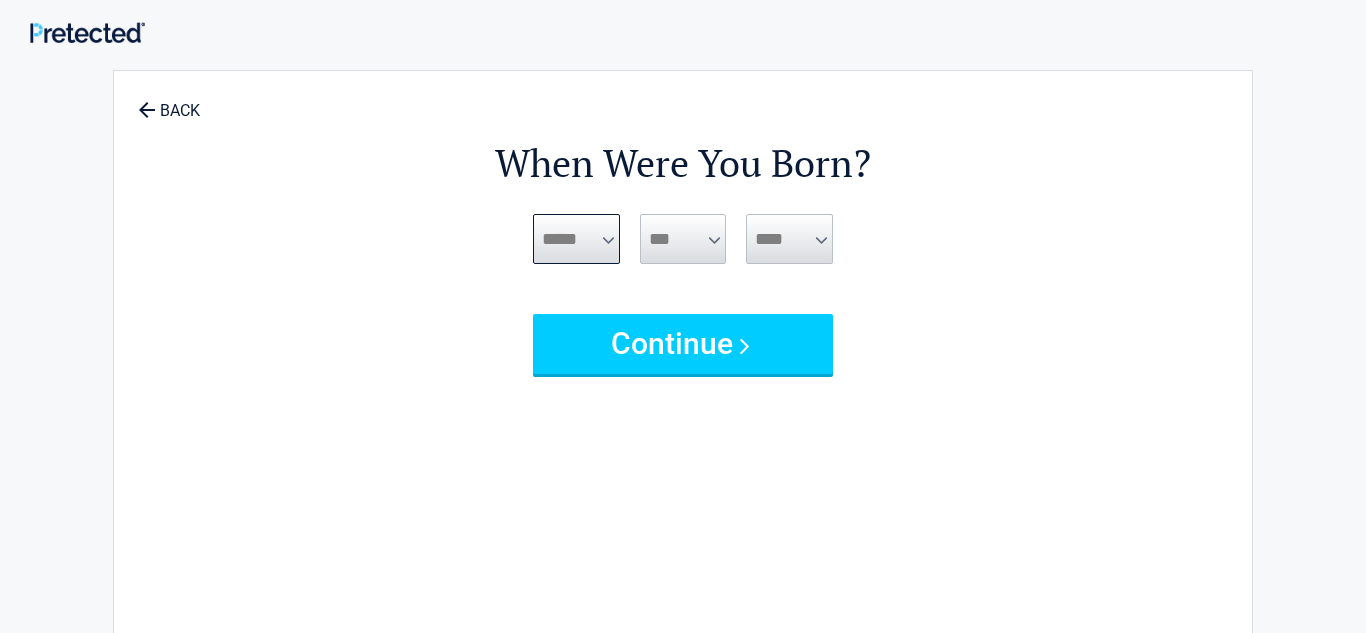 click on "*****
***
***
***
***
***
***
***
***
***
***
***
***" at bounding box center [576, 239] 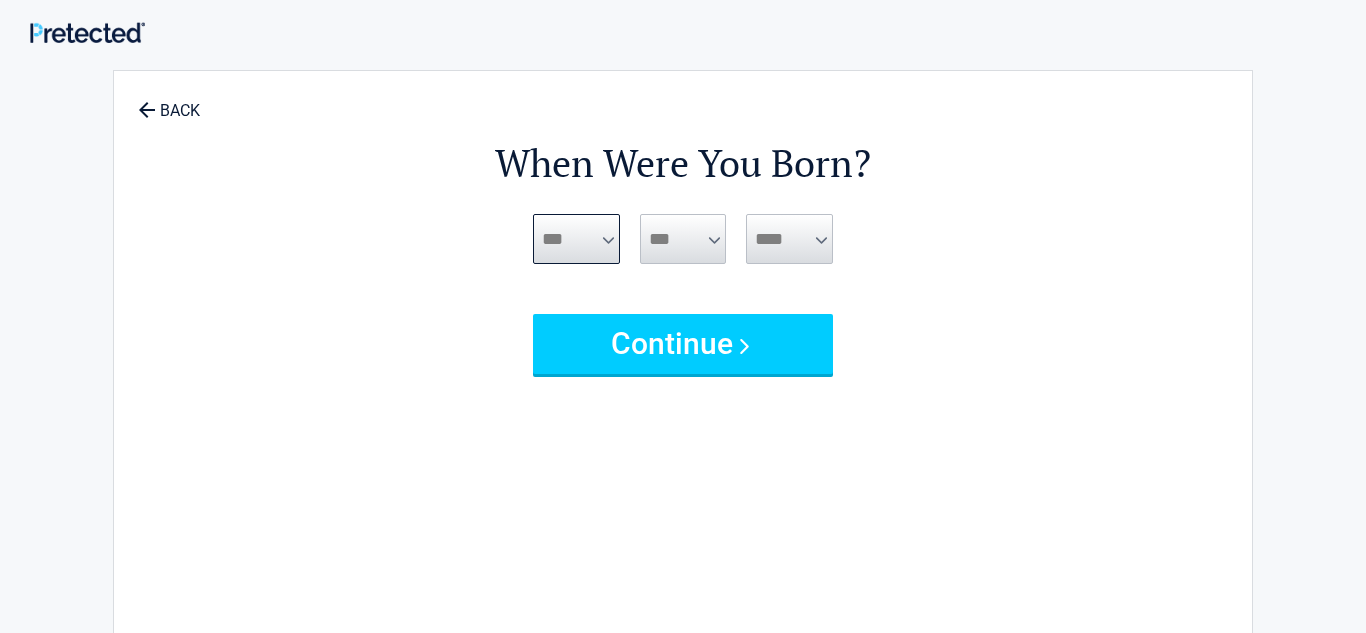 click on "*****
***
***
***
***
***
***
***
***
***
***
***
***" at bounding box center [576, 239] 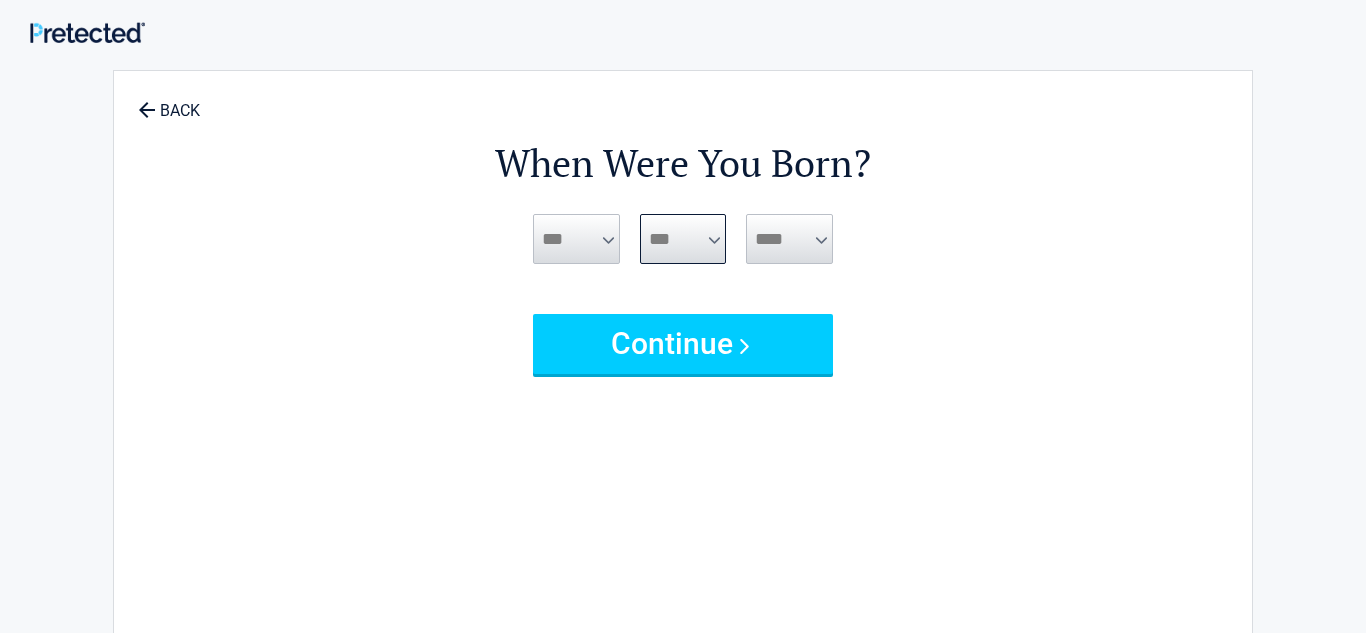 click on "*** * * * * * * * * * ** ** ** ** ** ** ** ** ** ** ** ** ** ** ** ** ** ** ** ** ** **" at bounding box center (683, 239) 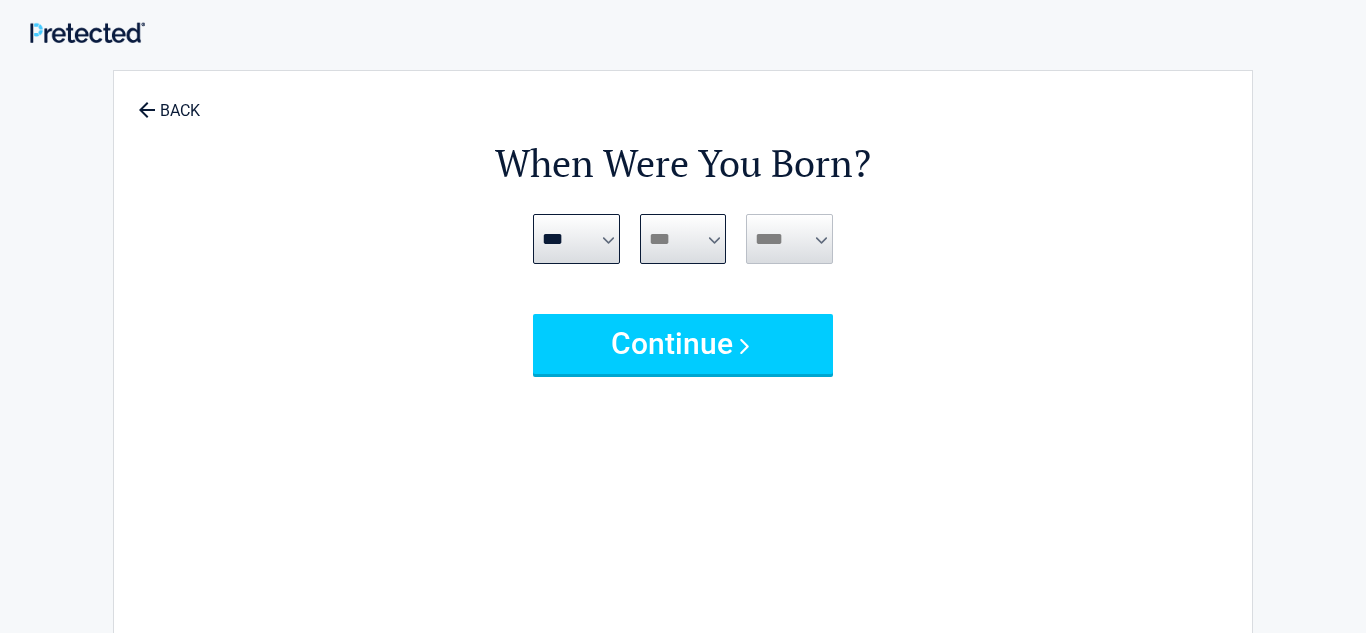 select on "**" 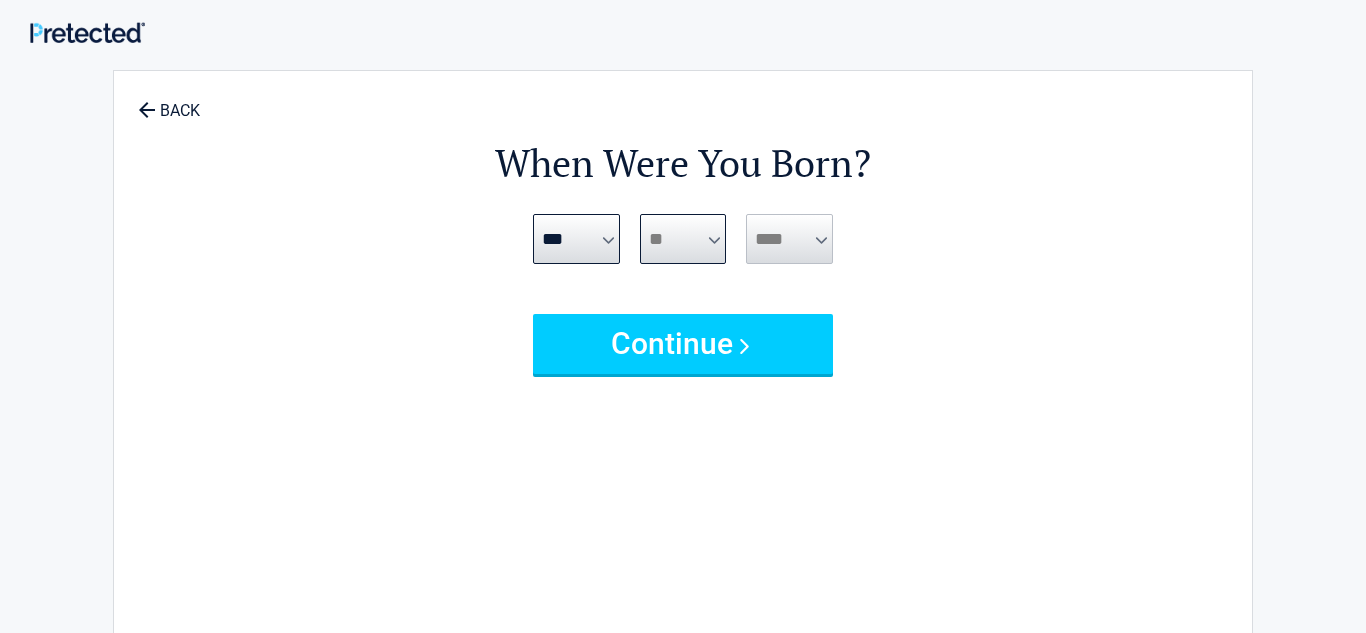 click on "*** * * * * * * * * * ** ** ** ** ** ** ** ** ** ** ** ** ** ** ** ** ** ** ** ** ** **" at bounding box center (683, 239) 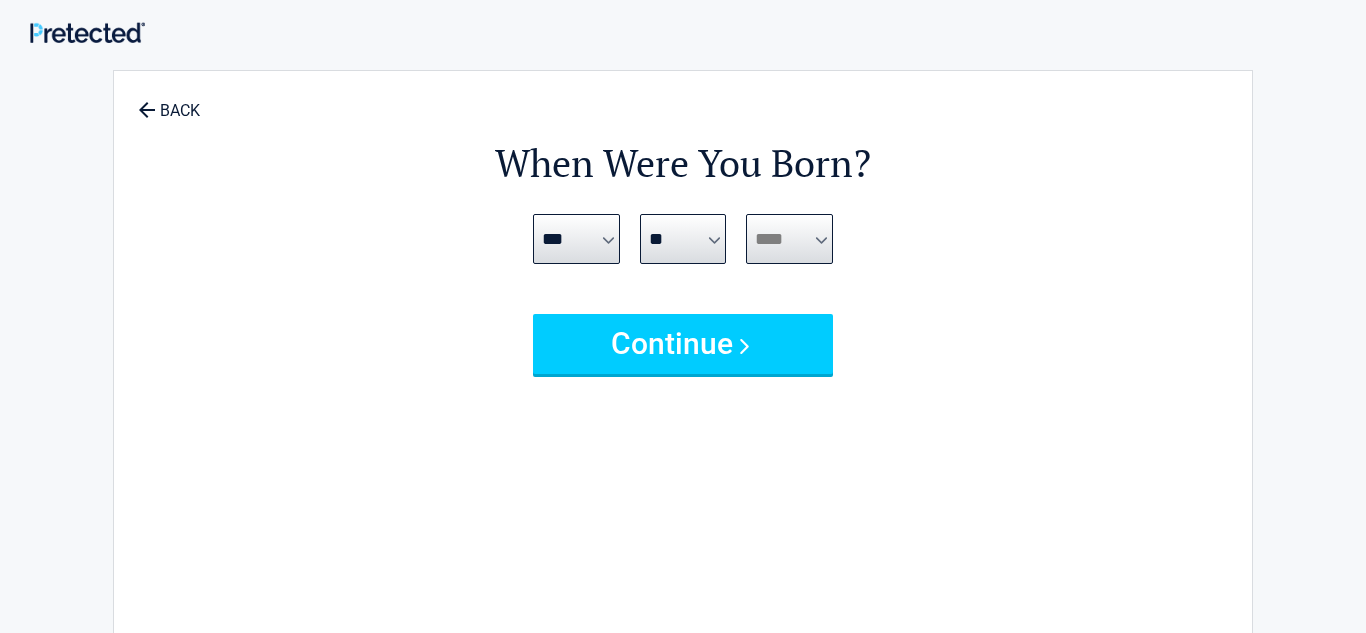 click on "****
****
****
****
****
****
****
****
****
****
****
****
****
****
****
****
****
****
****
****
****
****
****
****
****
****
****
****
****
****
****
****
****
****
****
****
****
****
****
****
****
****
****
****
****
****
****
****
****
****
****
****
****
****
****
****
****
****
****
****
****
****
****
****" at bounding box center [789, 239] 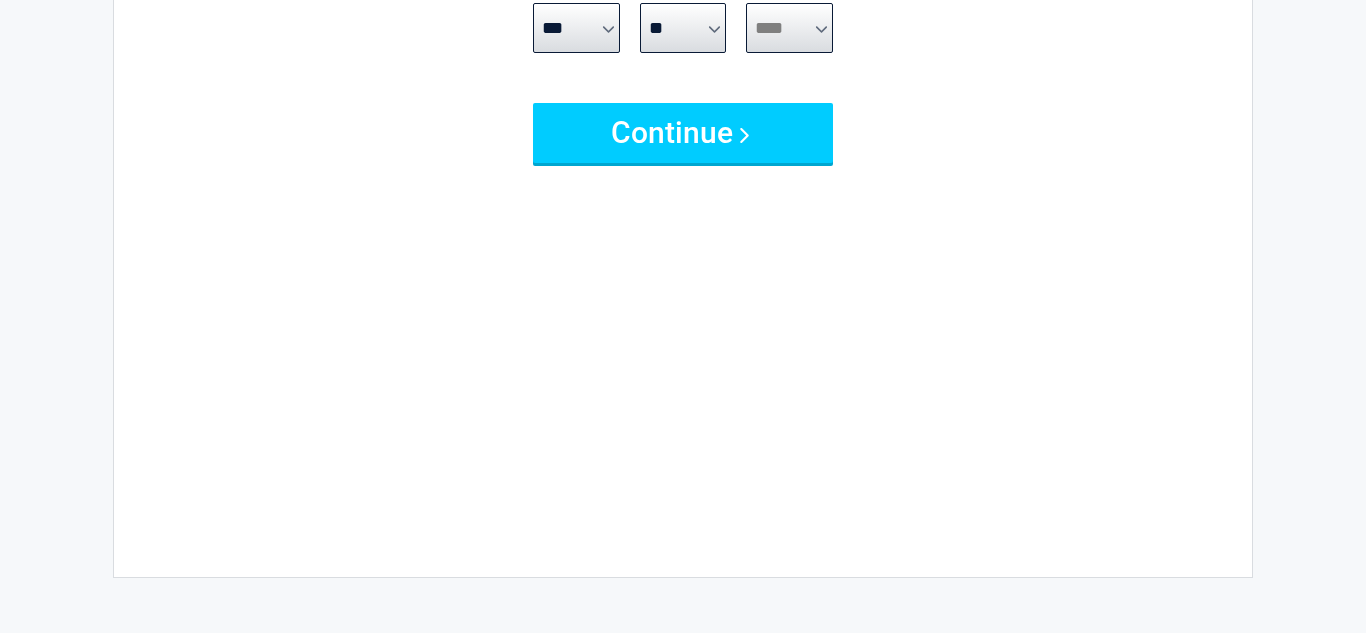 scroll, scrollTop: 217, scrollLeft: 0, axis: vertical 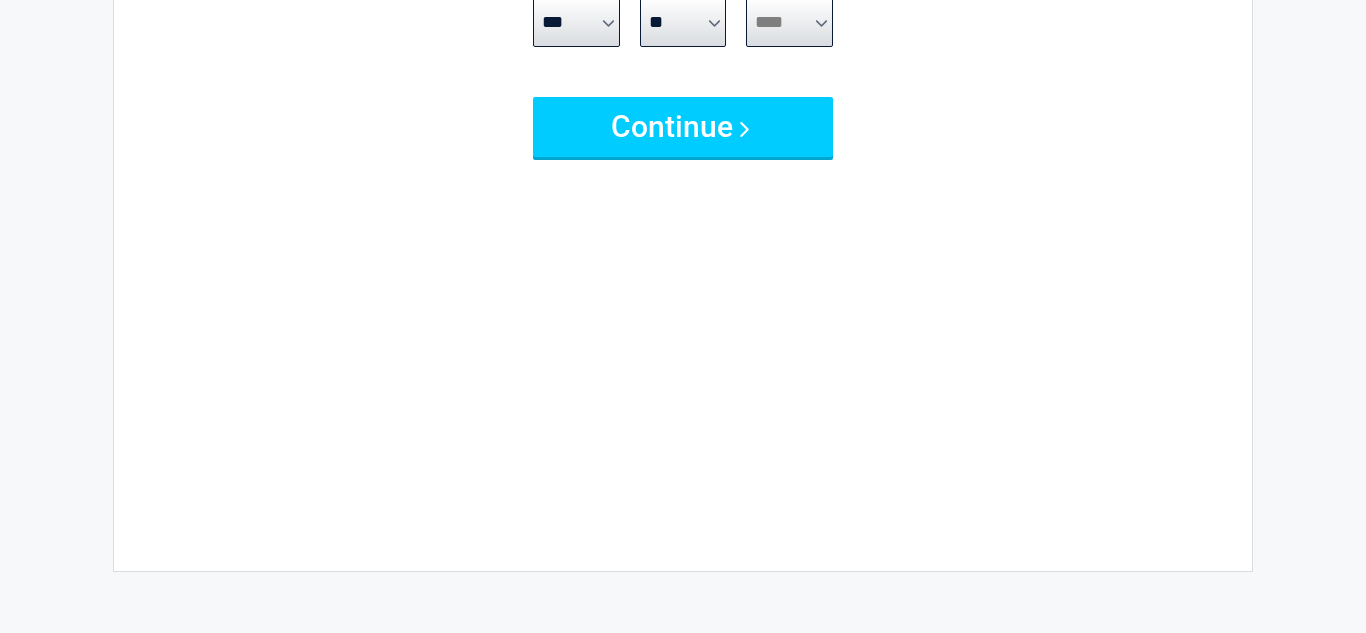click on "****
****
****
****
****
****
****
****
****
****
****
****
****
****
****
****
****
****
****
****
****
****
****
****
****
****
****
****
****
****
****
****
****
****
****
****
****
****
****
****
****
****
****
****
****
****
****
****
****
****
****
****
****
****
****
****
****
****
****
****
****
****
****
****" at bounding box center (789, 22) 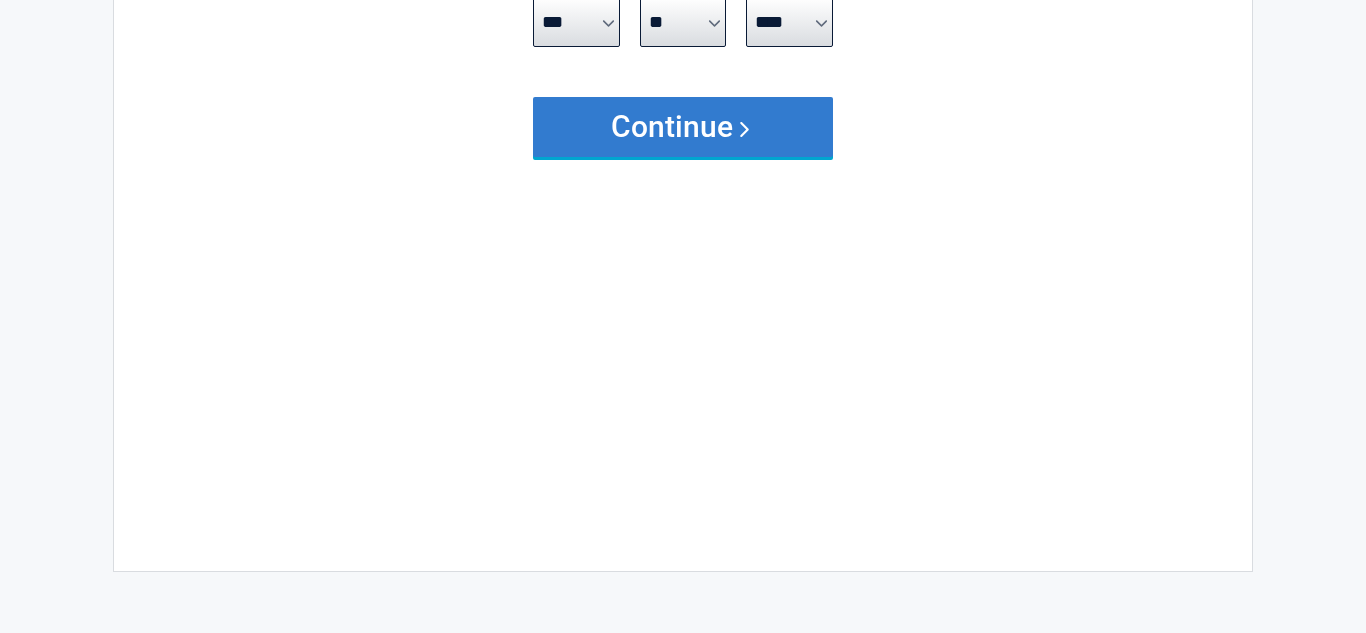 click on "Continue" at bounding box center [683, 127] 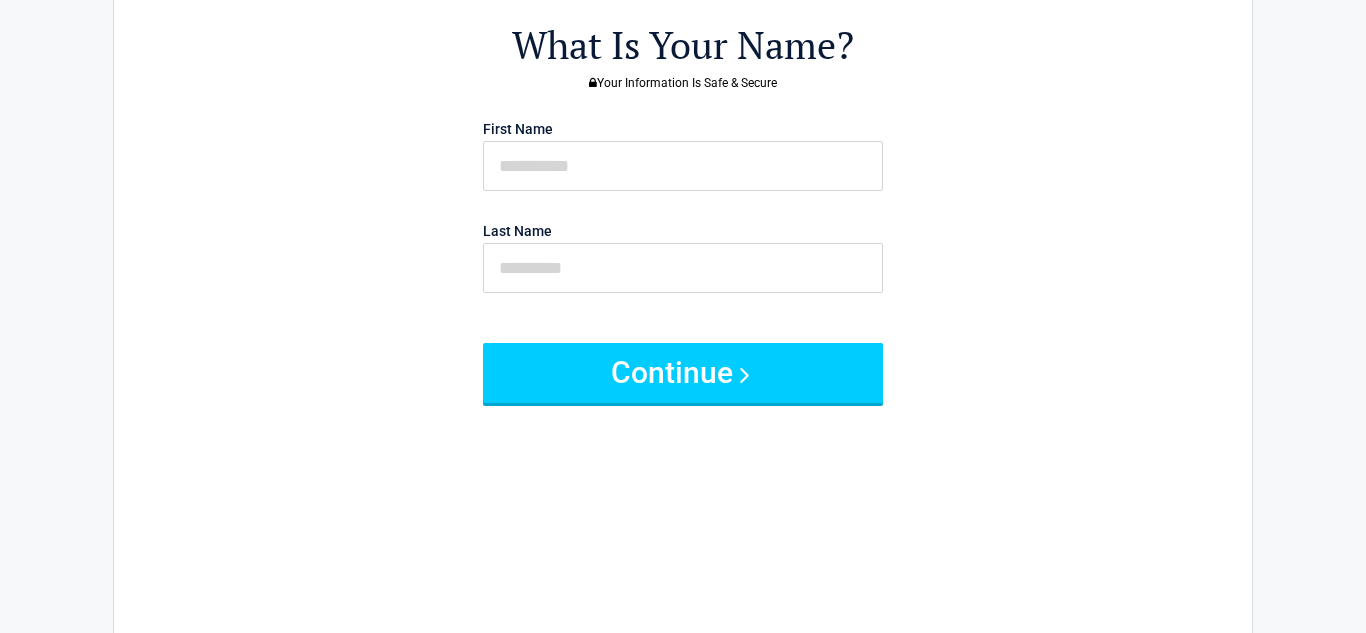 scroll, scrollTop: 0, scrollLeft: 0, axis: both 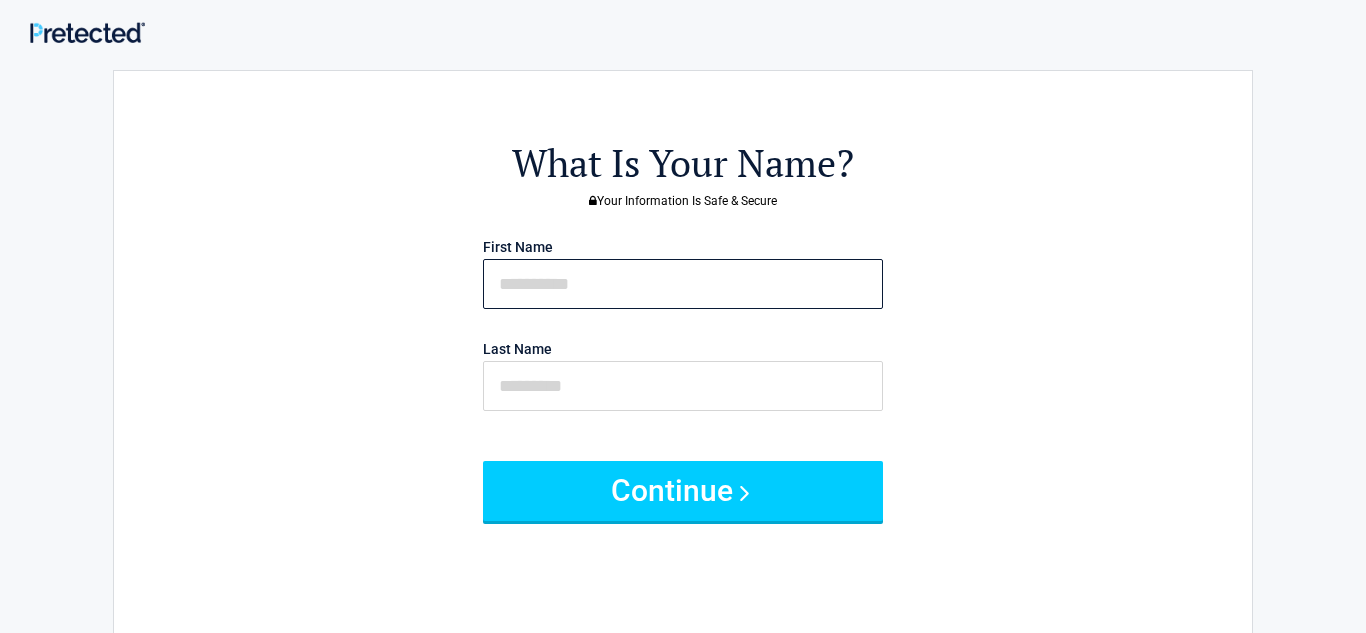 click at bounding box center [683, 284] 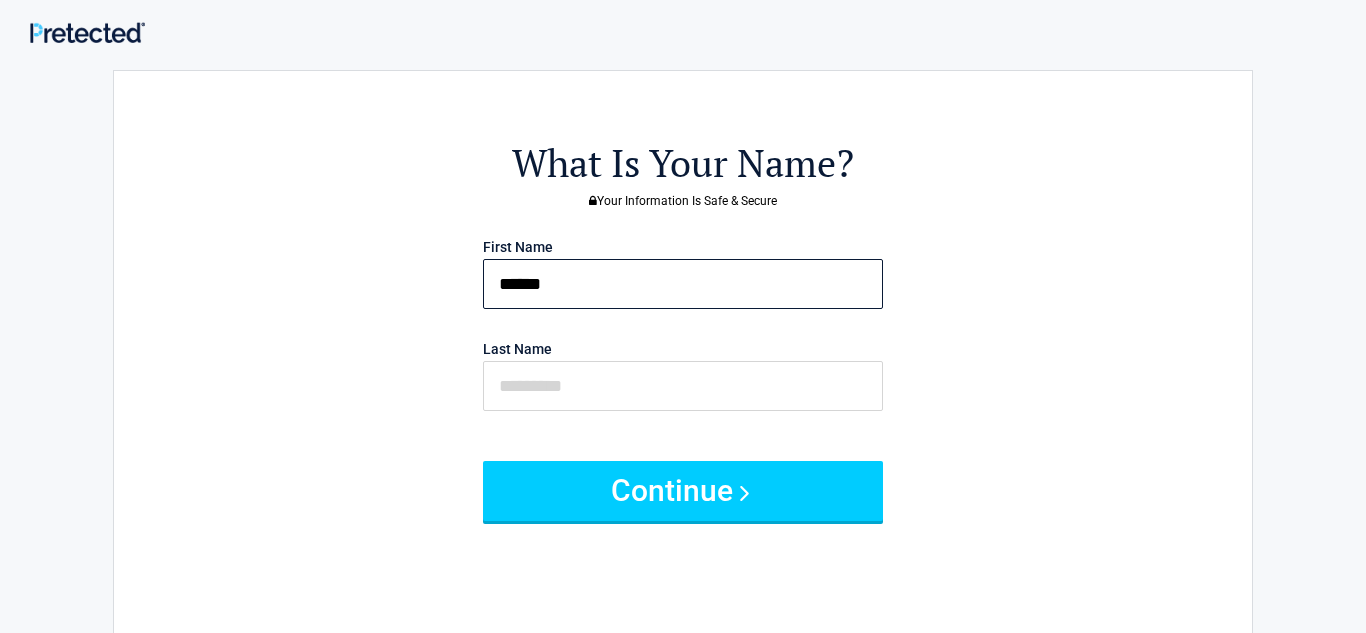 type on "******" 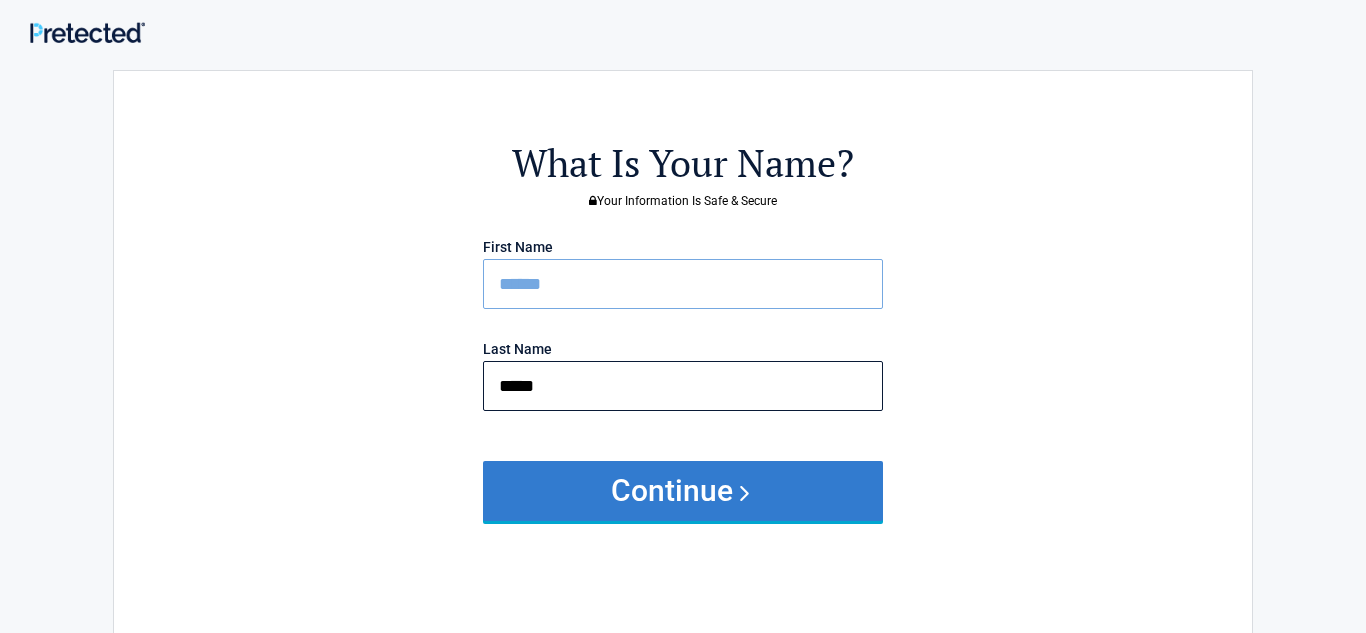 type on "*****" 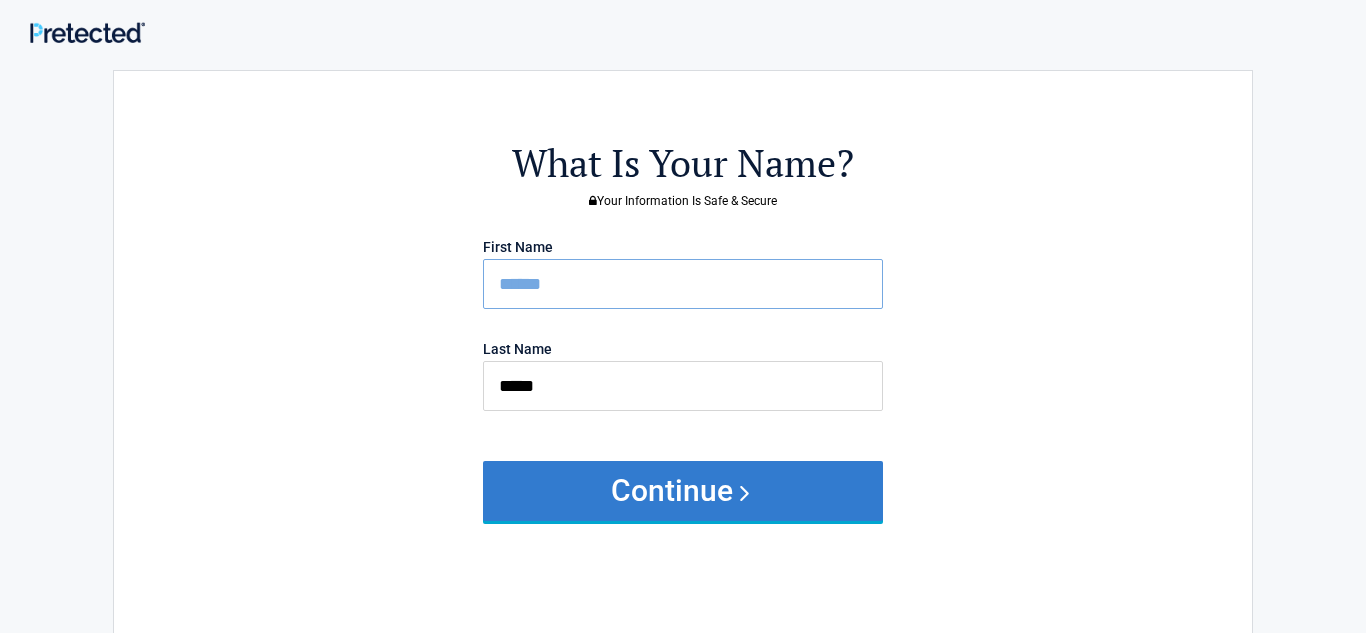 click on "Continue" at bounding box center (683, 491) 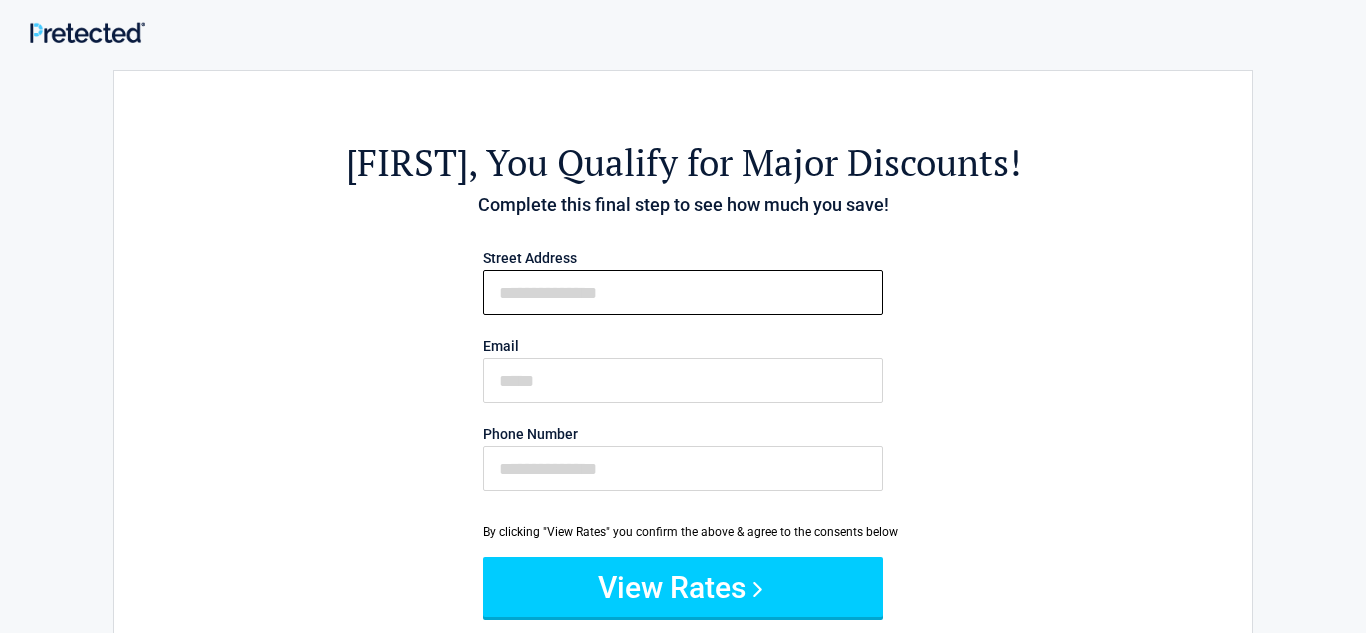 click on "First Name" at bounding box center (683, 292) 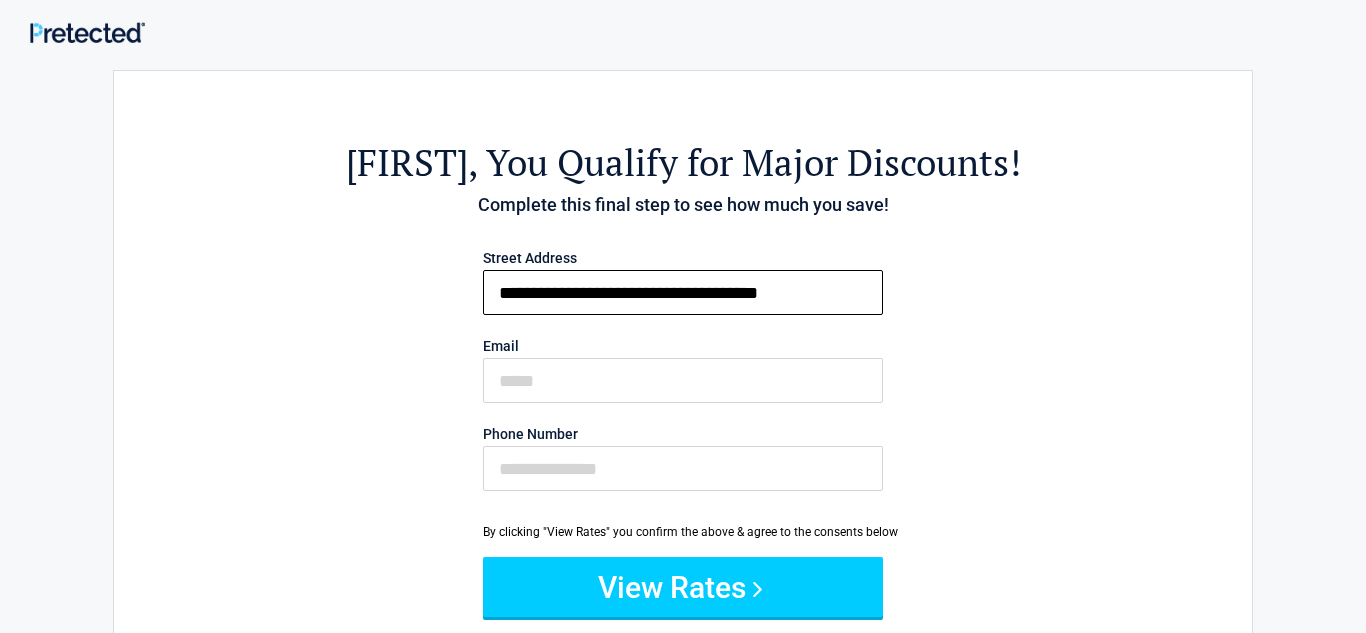 type on "**********" 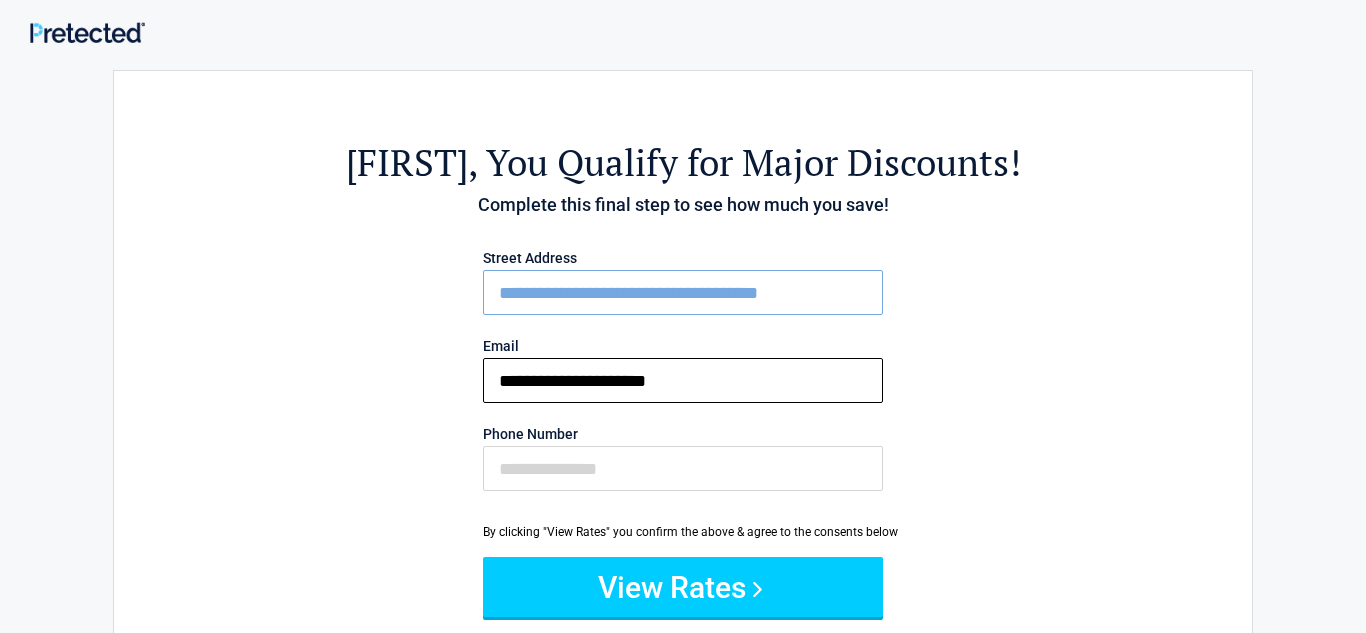 type on "**********" 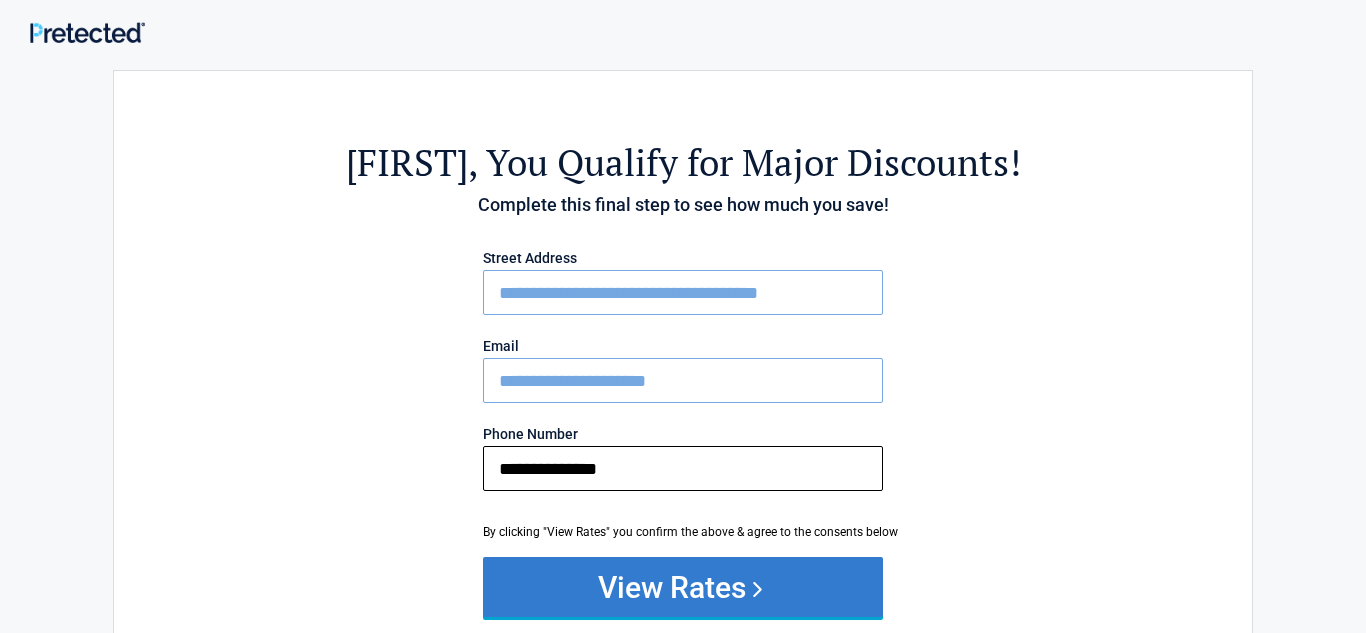 type on "**********" 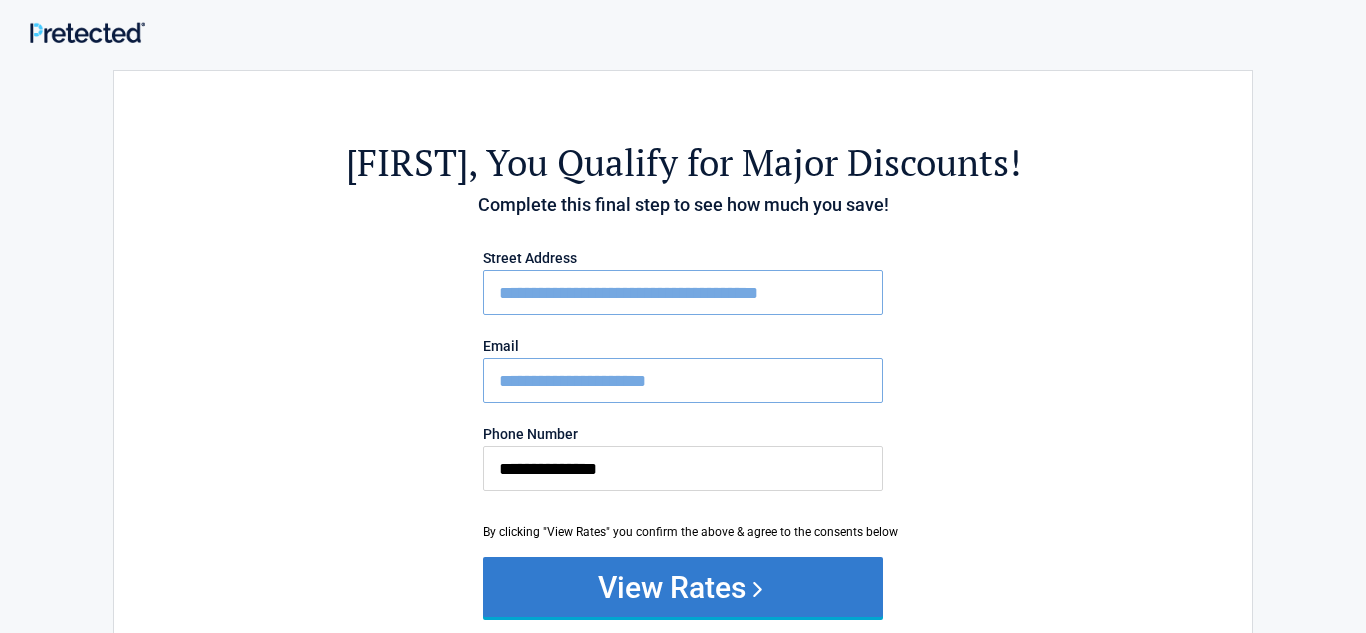 click on "View Rates" at bounding box center [683, 587] 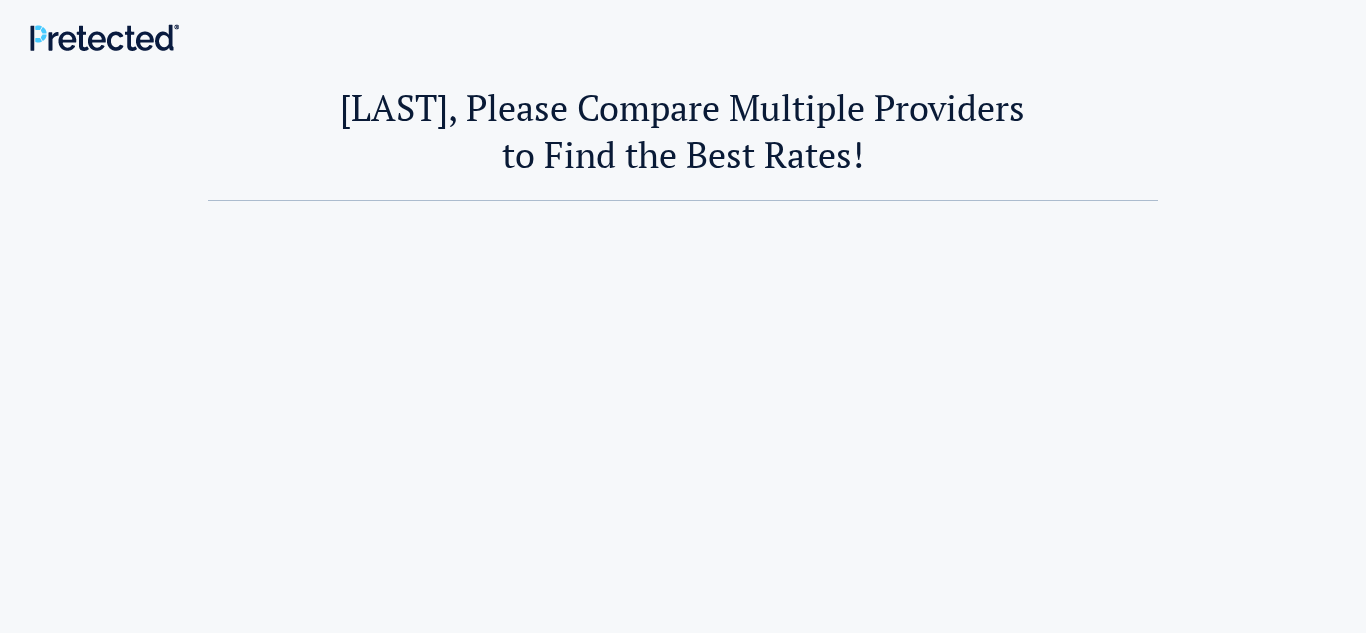 scroll, scrollTop: 0, scrollLeft: 0, axis: both 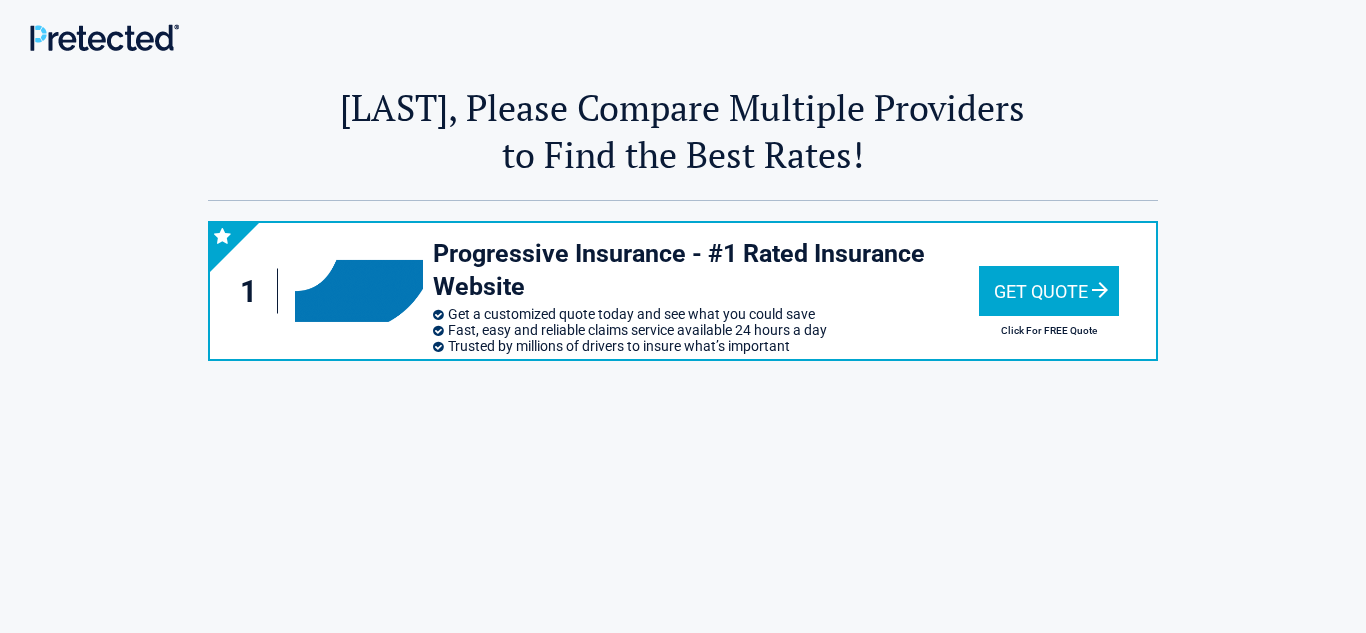 click on "Get Quote" at bounding box center (1049, 291) 